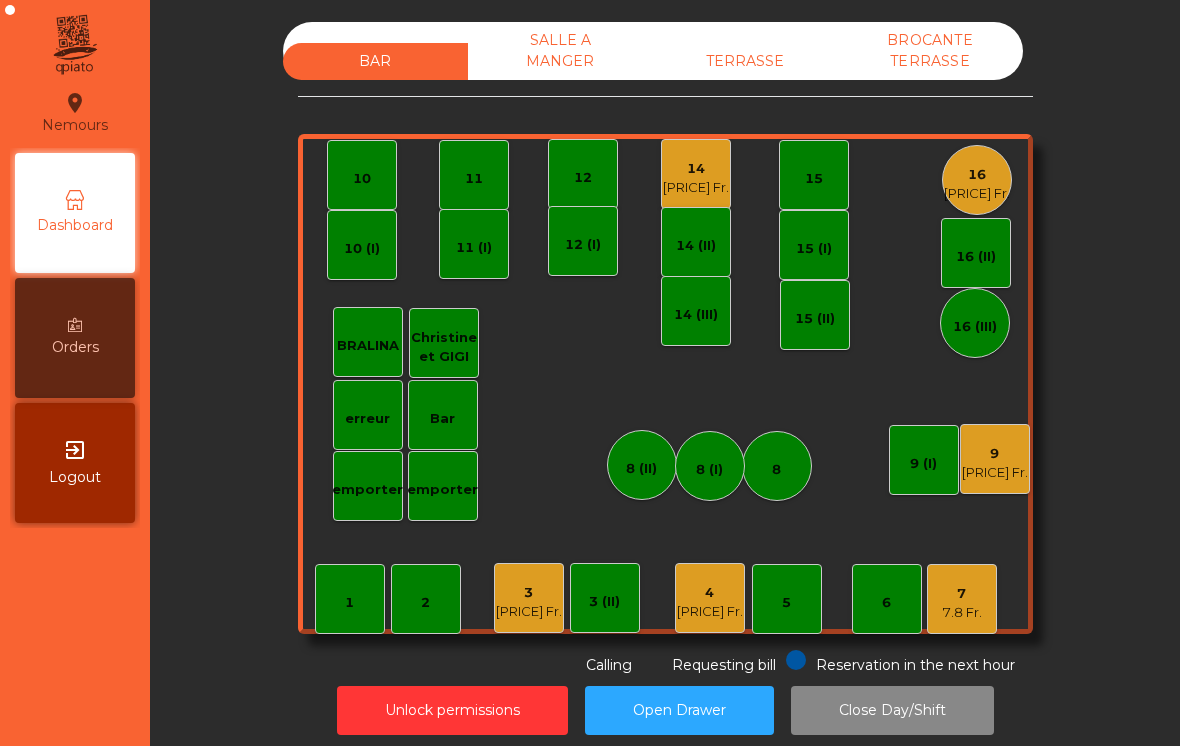 scroll, scrollTop: 0, scrollLeft: 0, axis: both 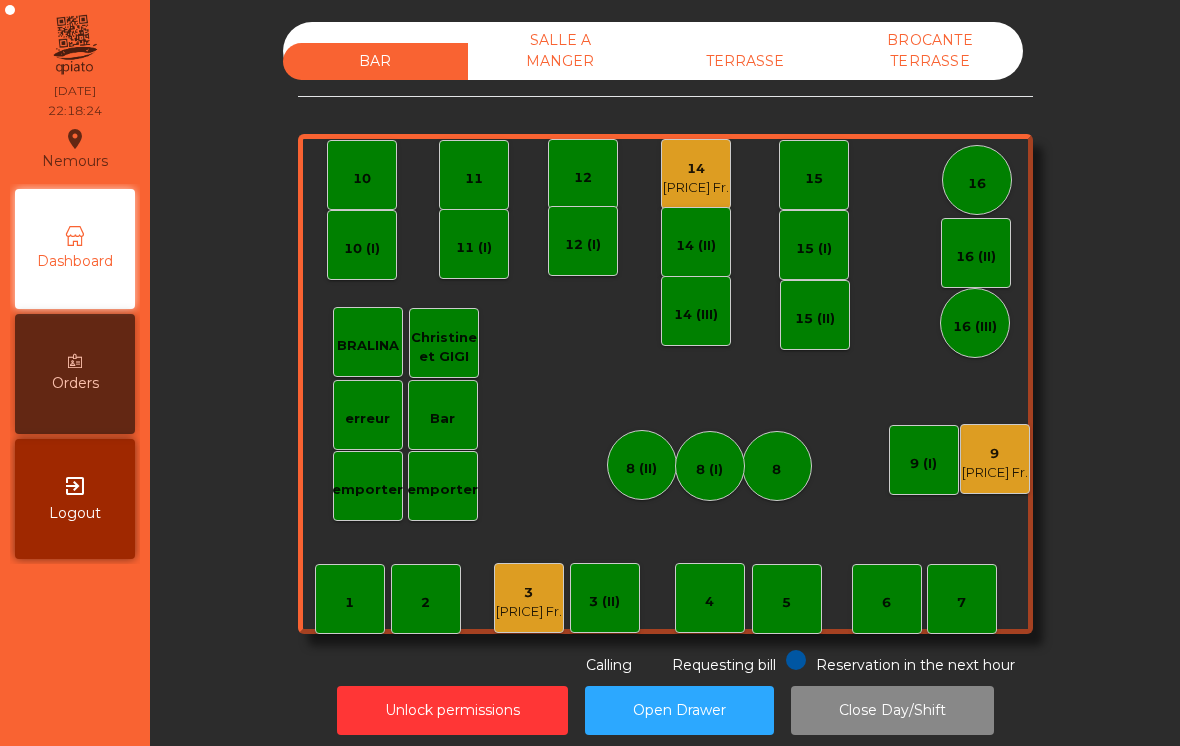 click on "[PRICE] Fr." 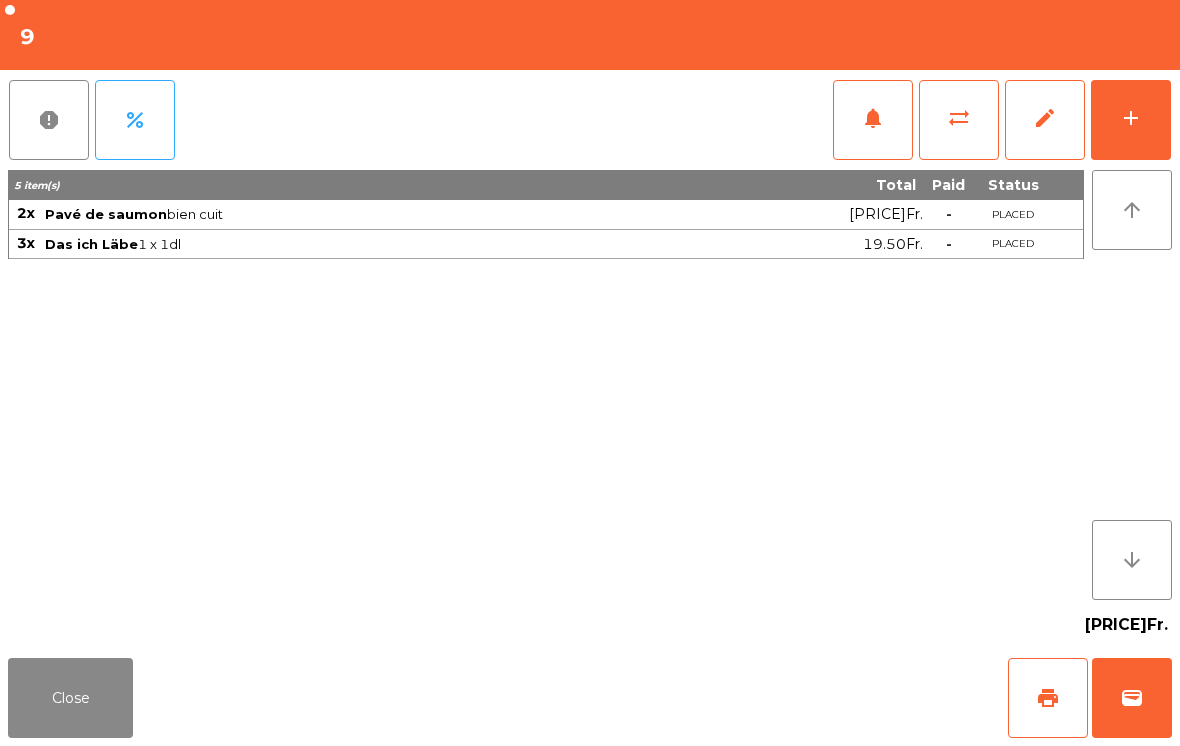 click on "wallet" 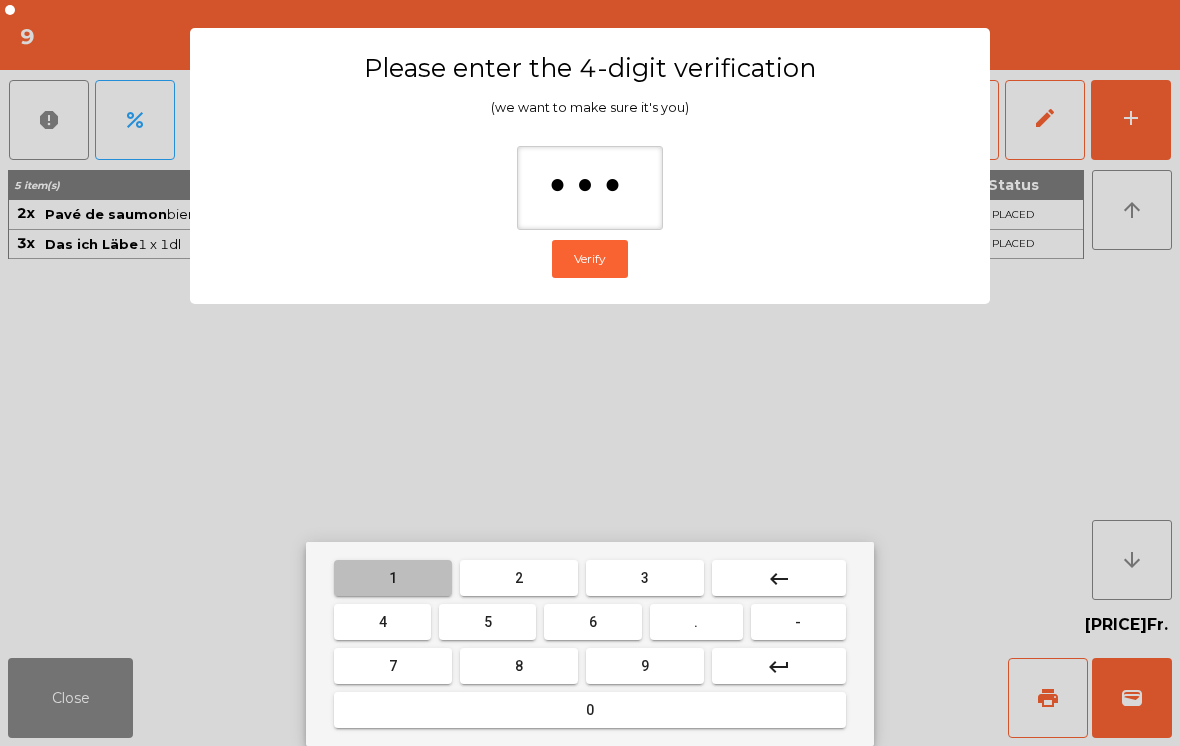type on "****" 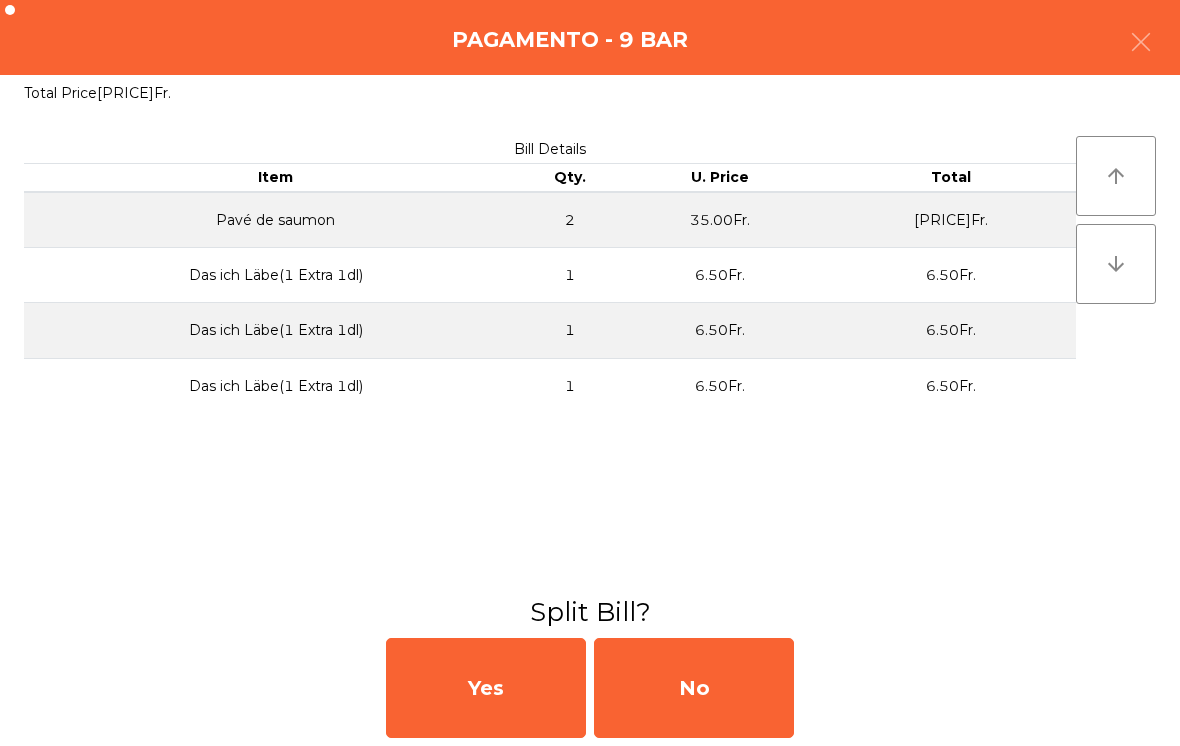 click on "No" 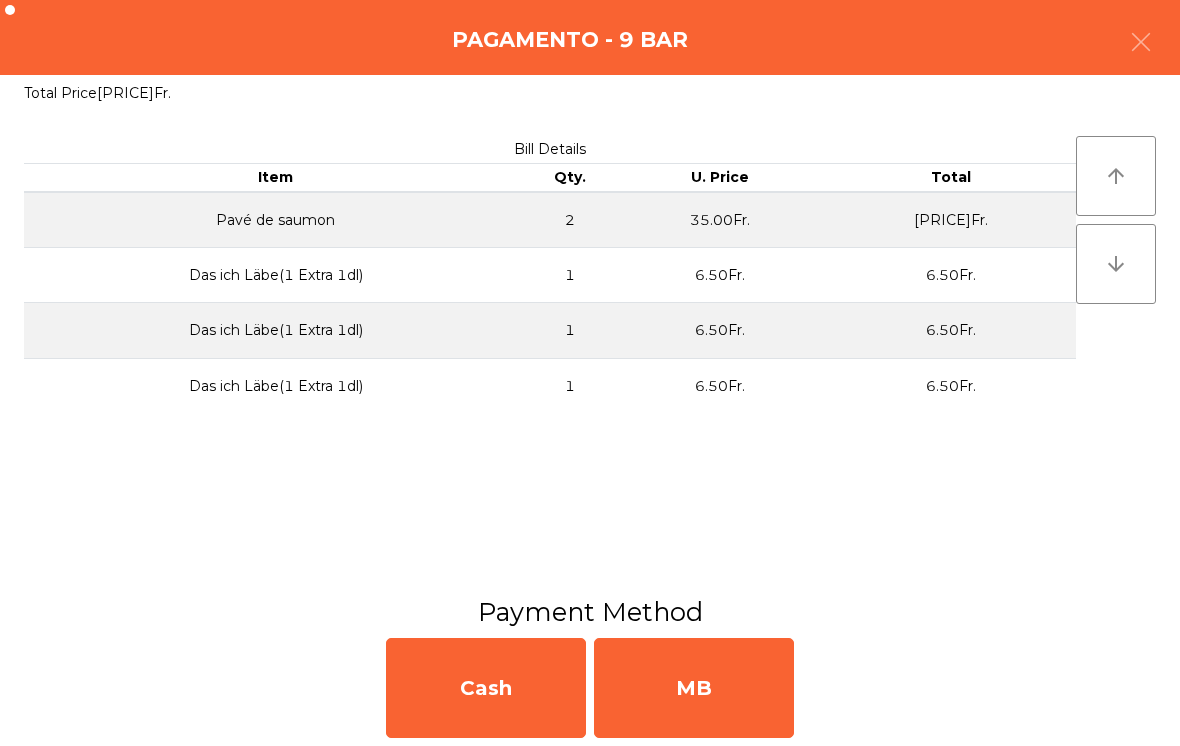 click on "MB" 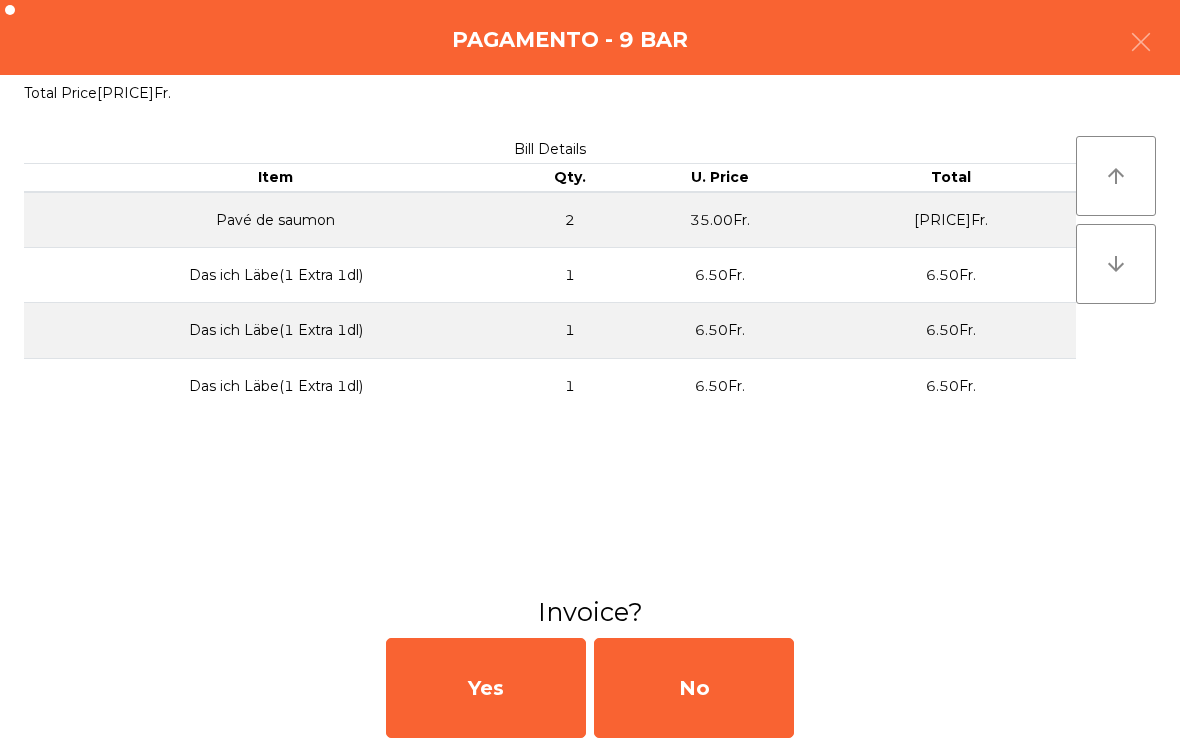 click on "No" 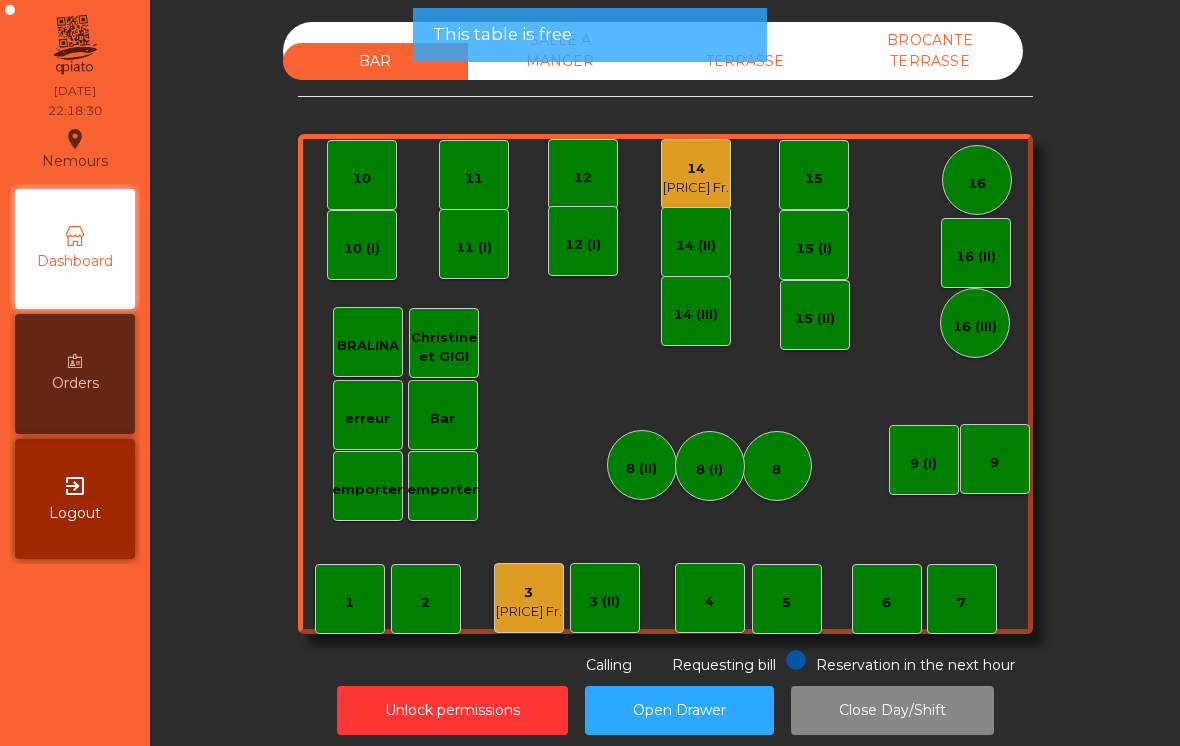 click on "14" 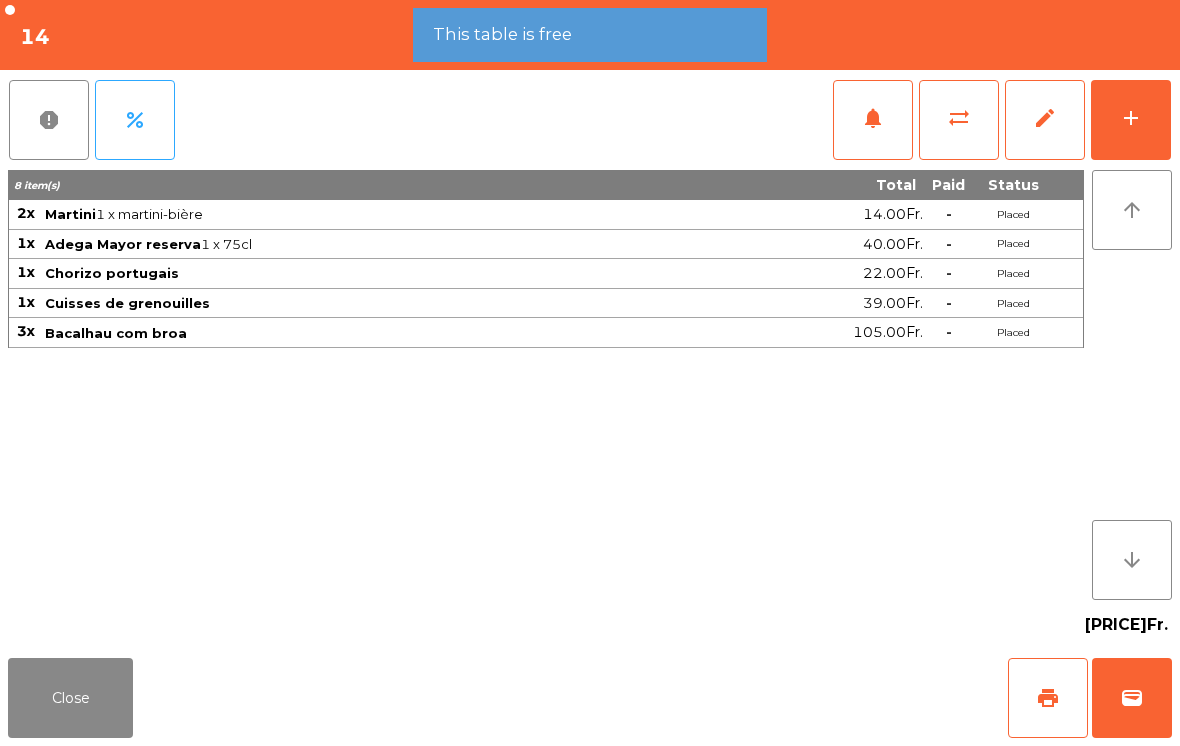 click on "wallet" 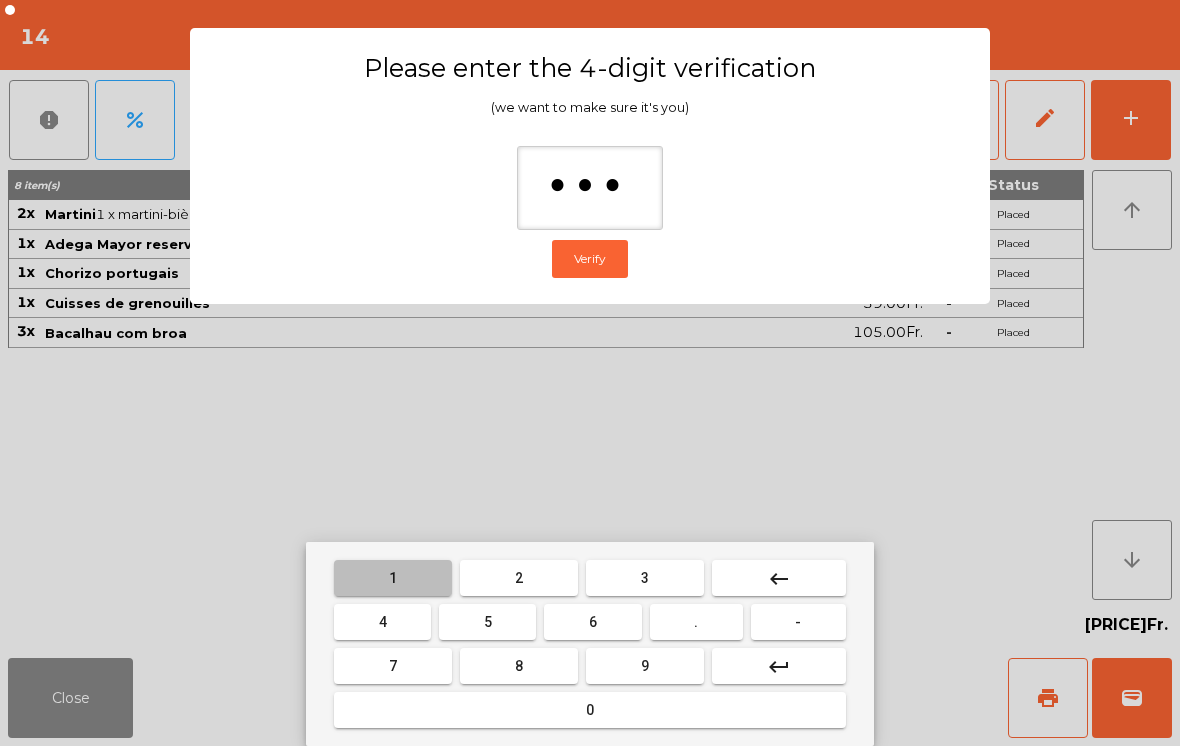 type on "****" 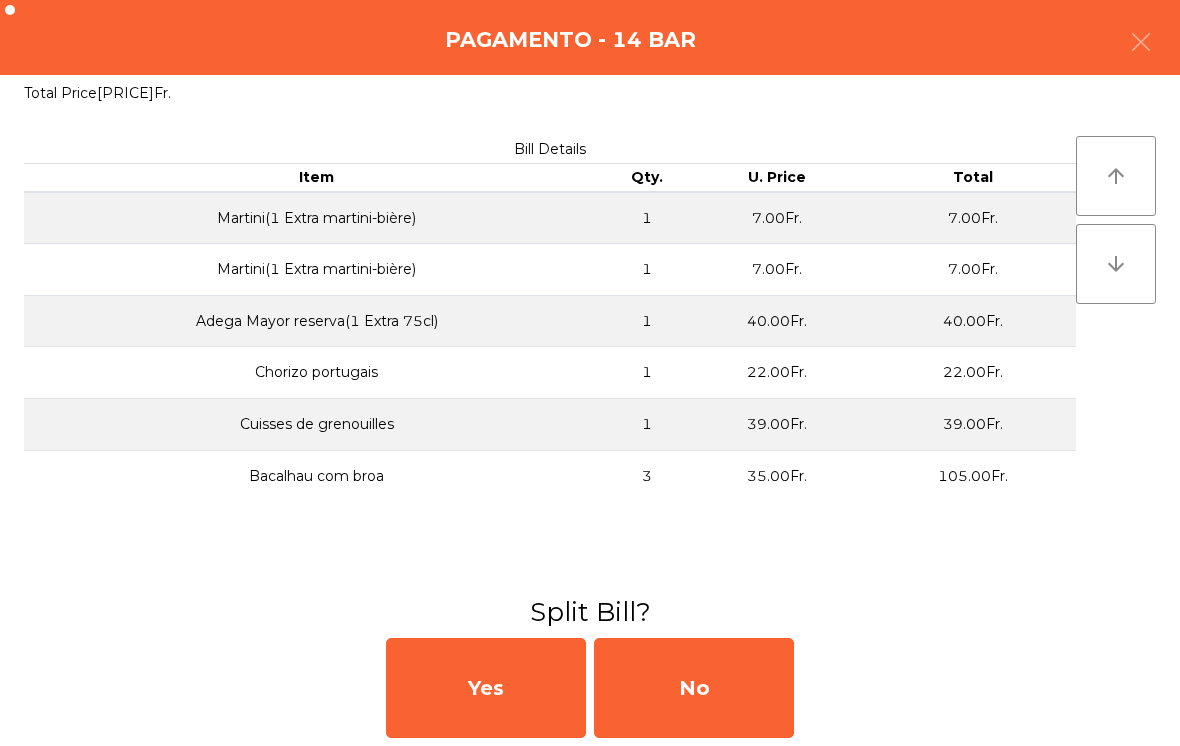 click on "No" 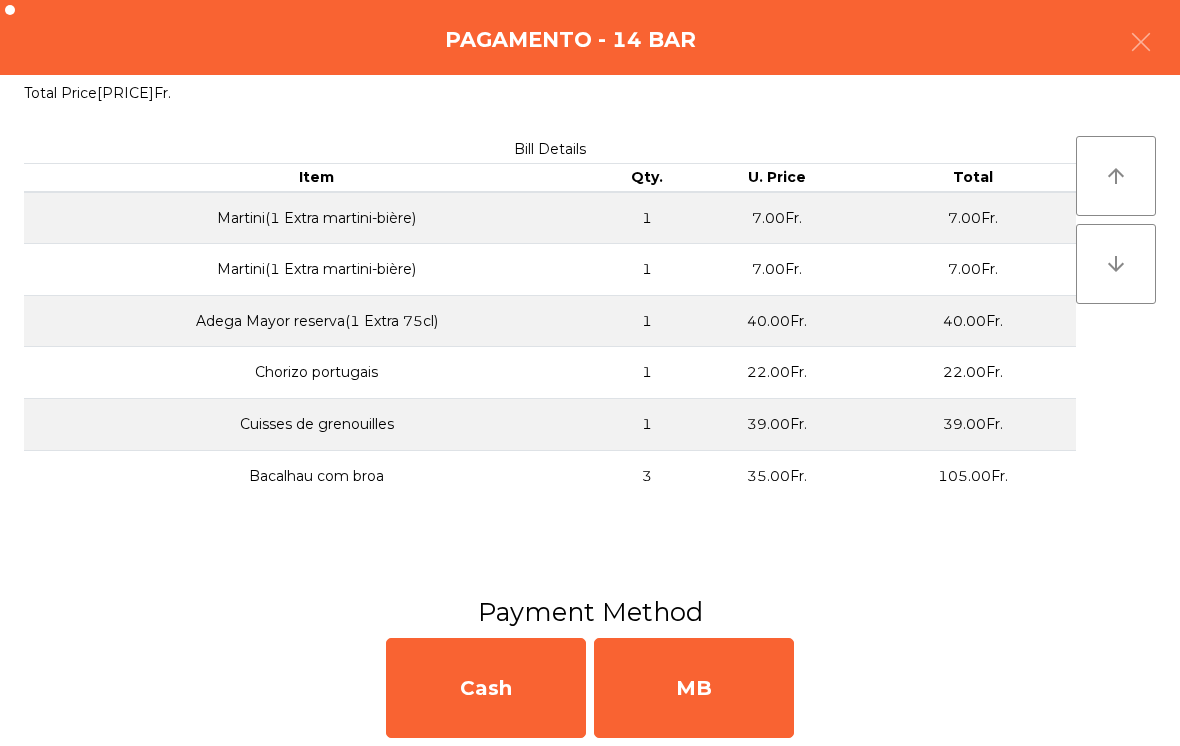 click on "MB" 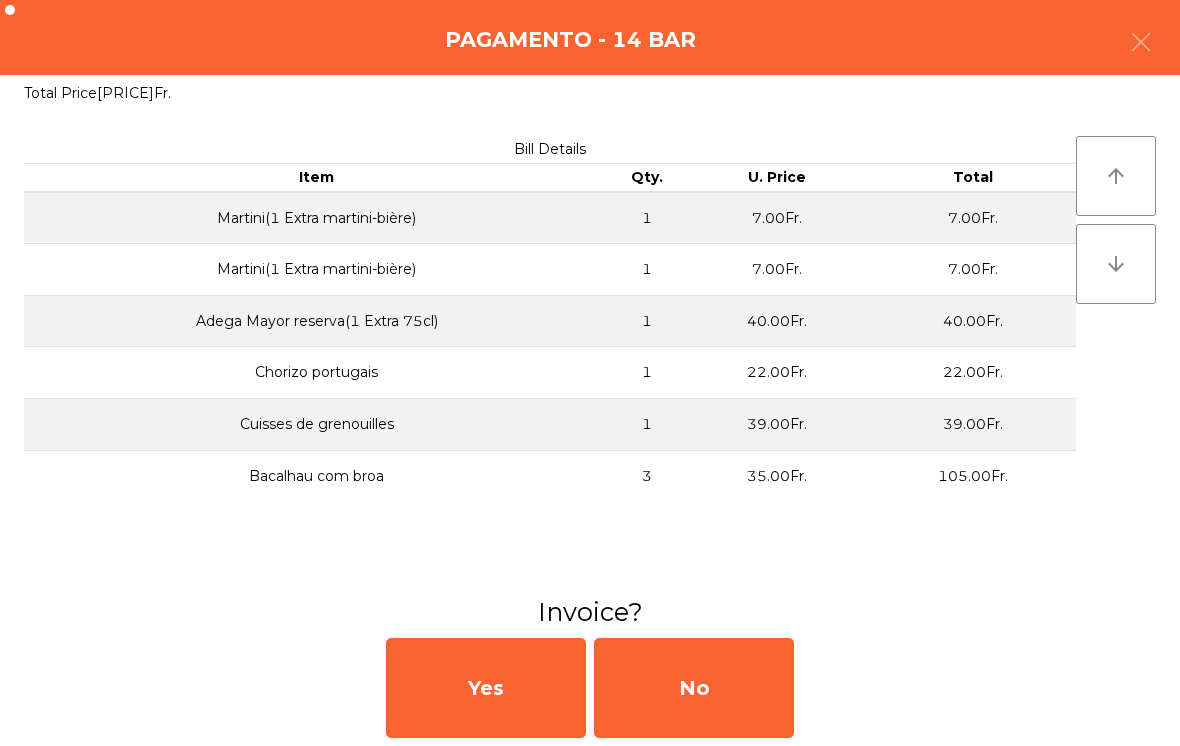 click on "No" 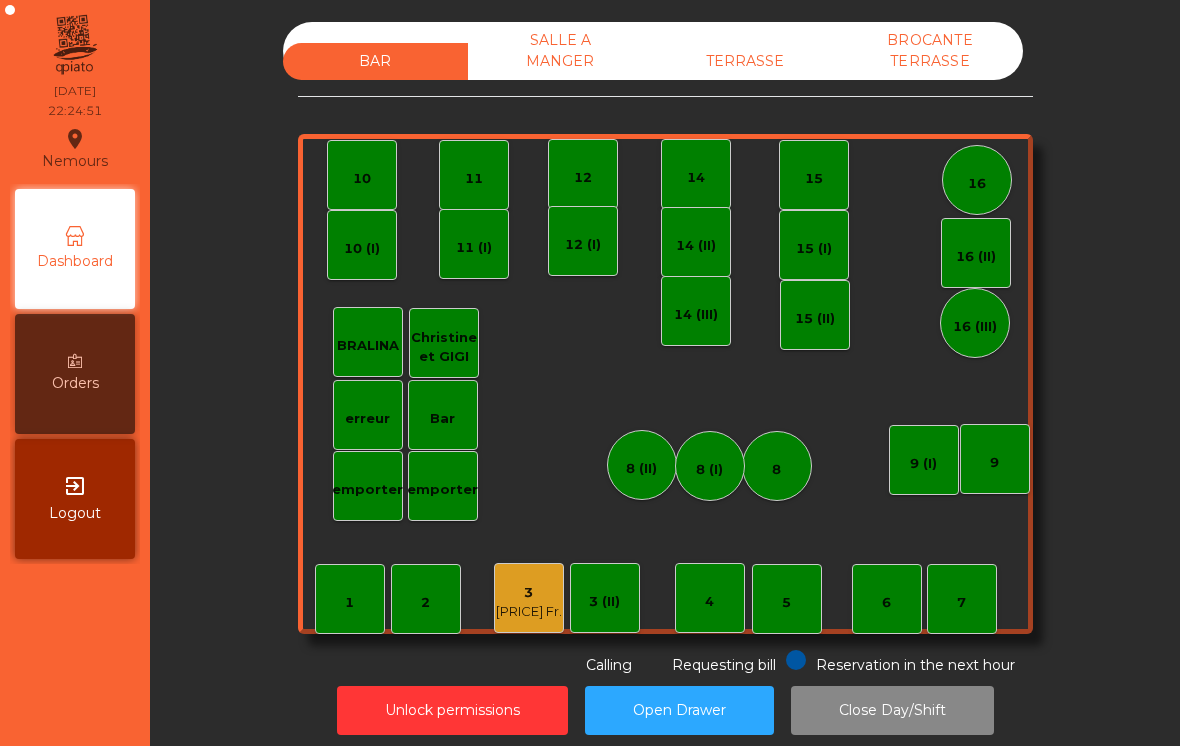 click on "3" 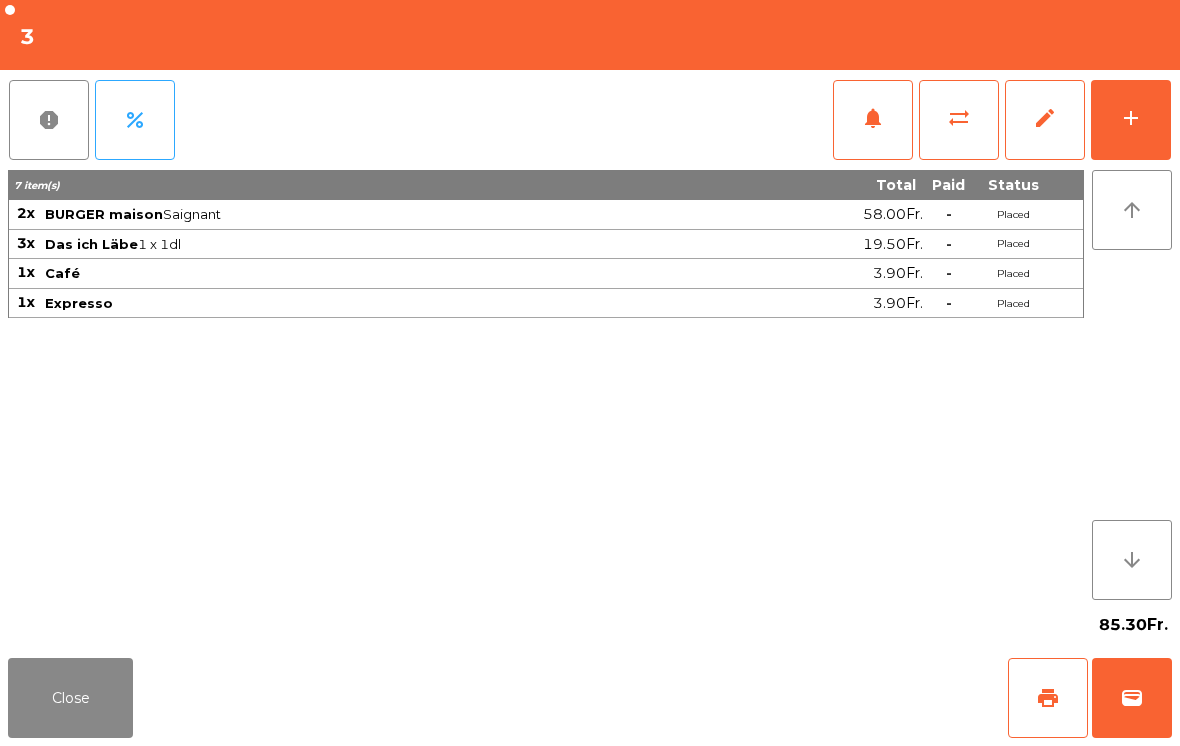 click on "print" 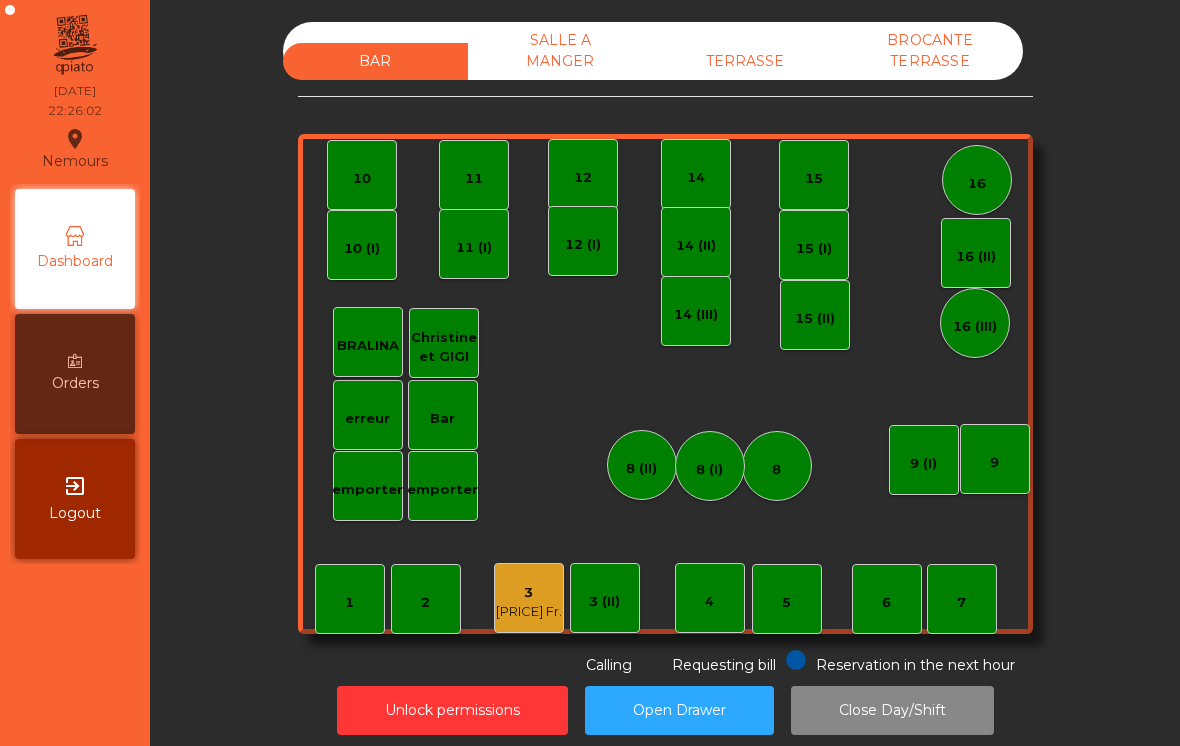 click on "[PRICE] Fr." 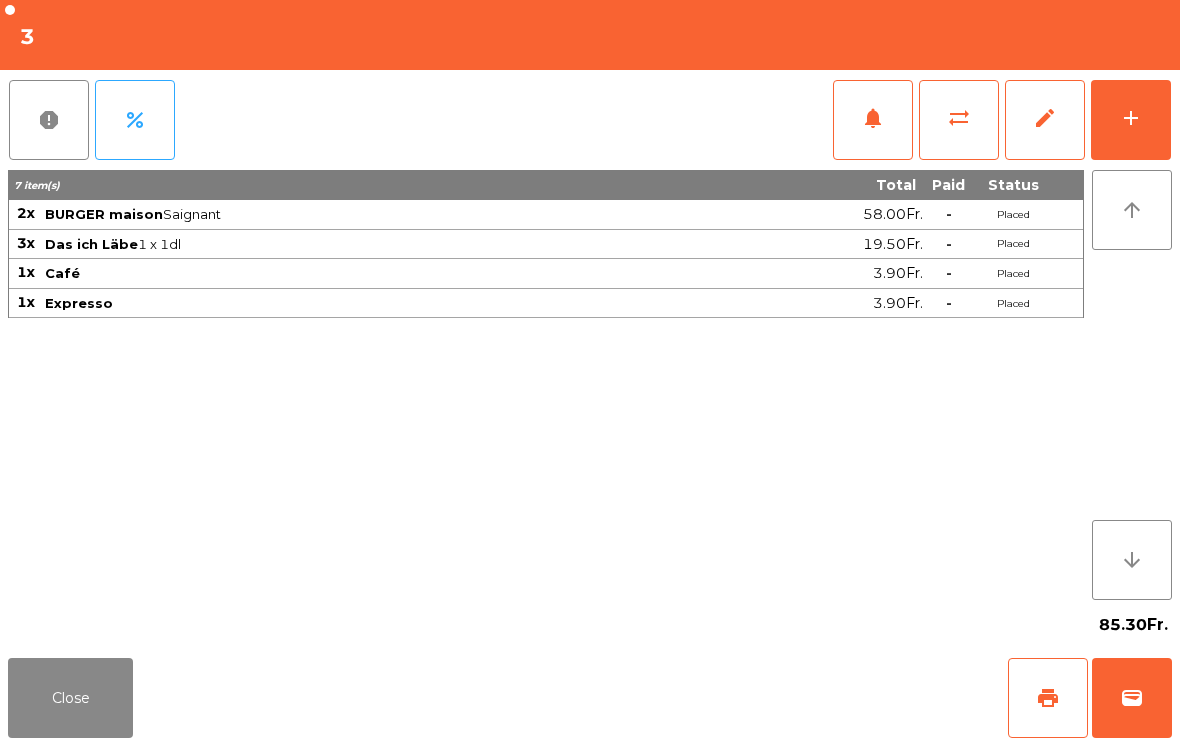 click on "wallet" 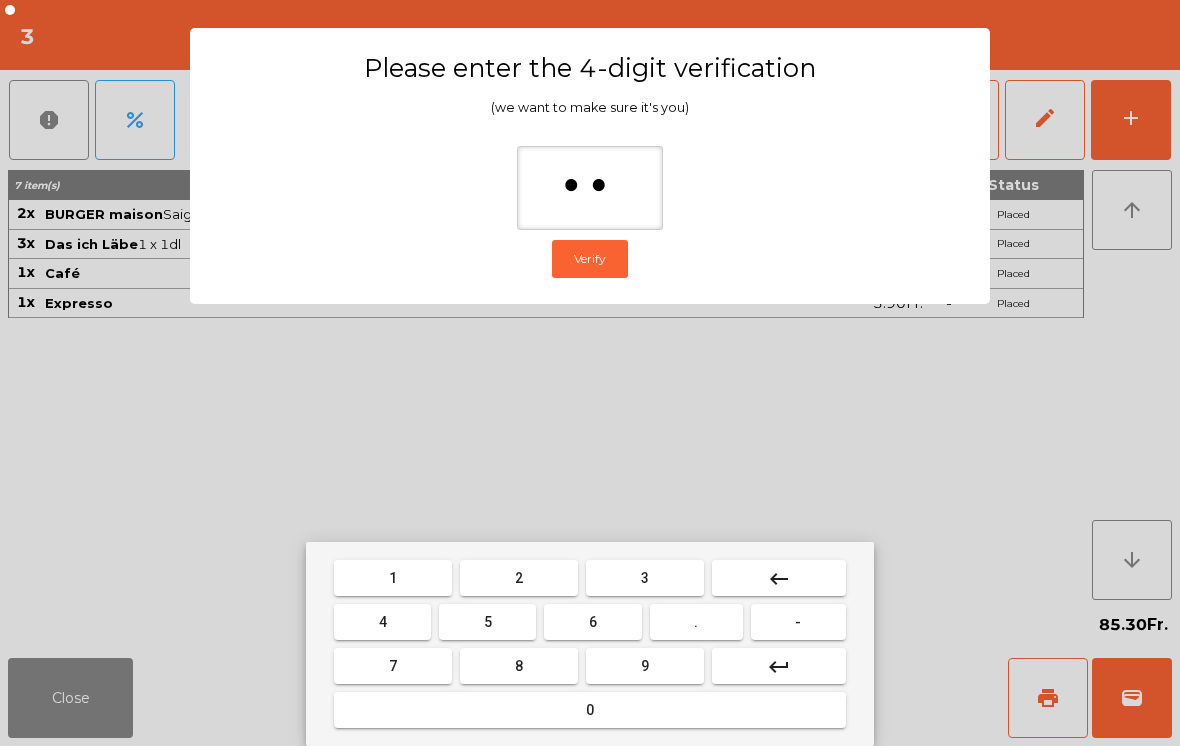 type on "***" 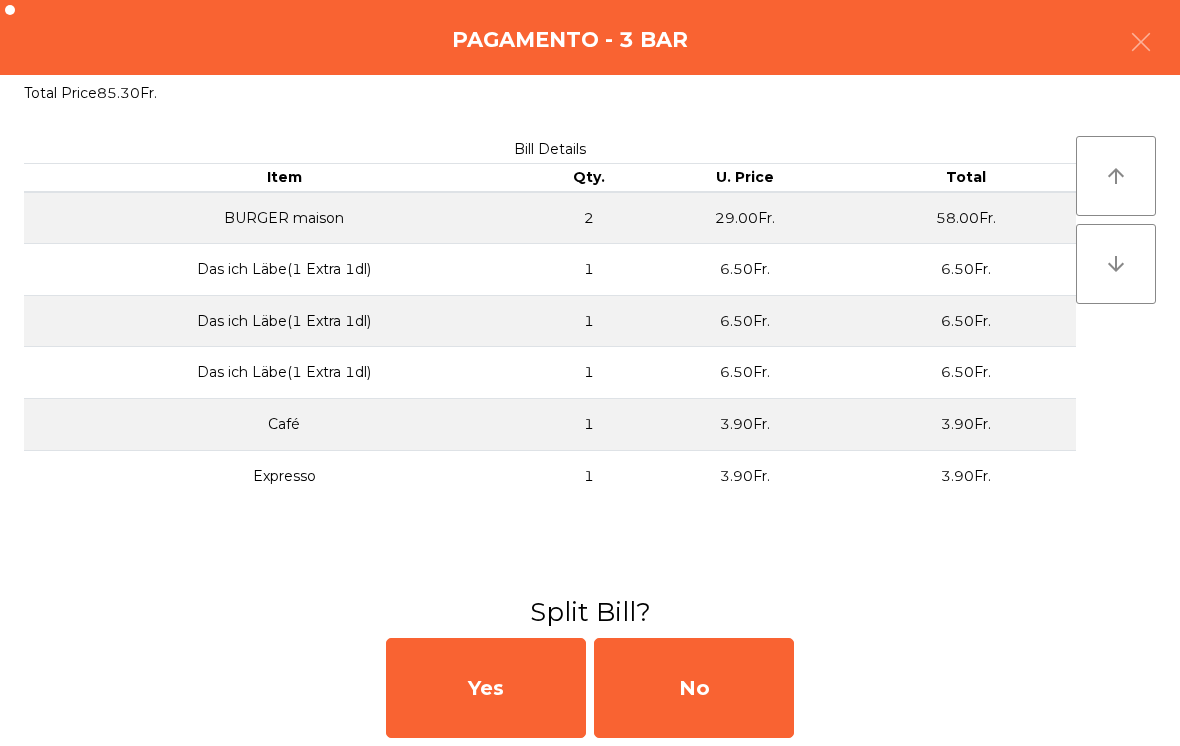 click on "No" 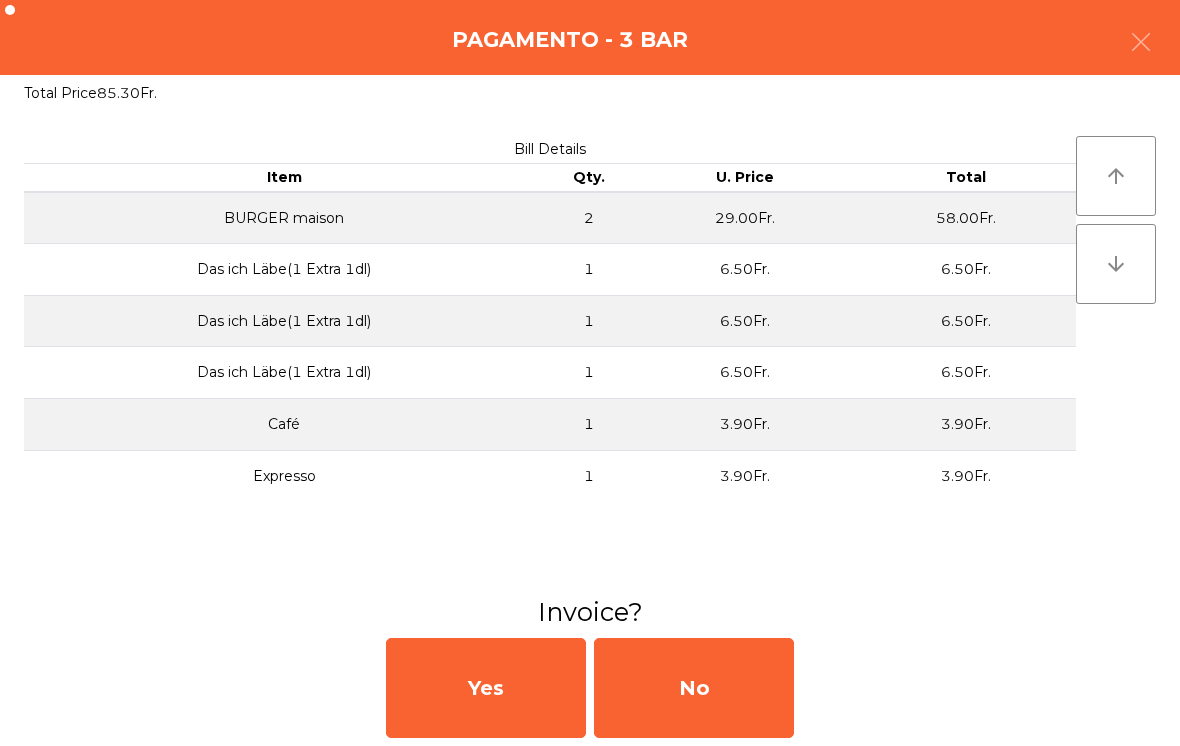 click on "No" 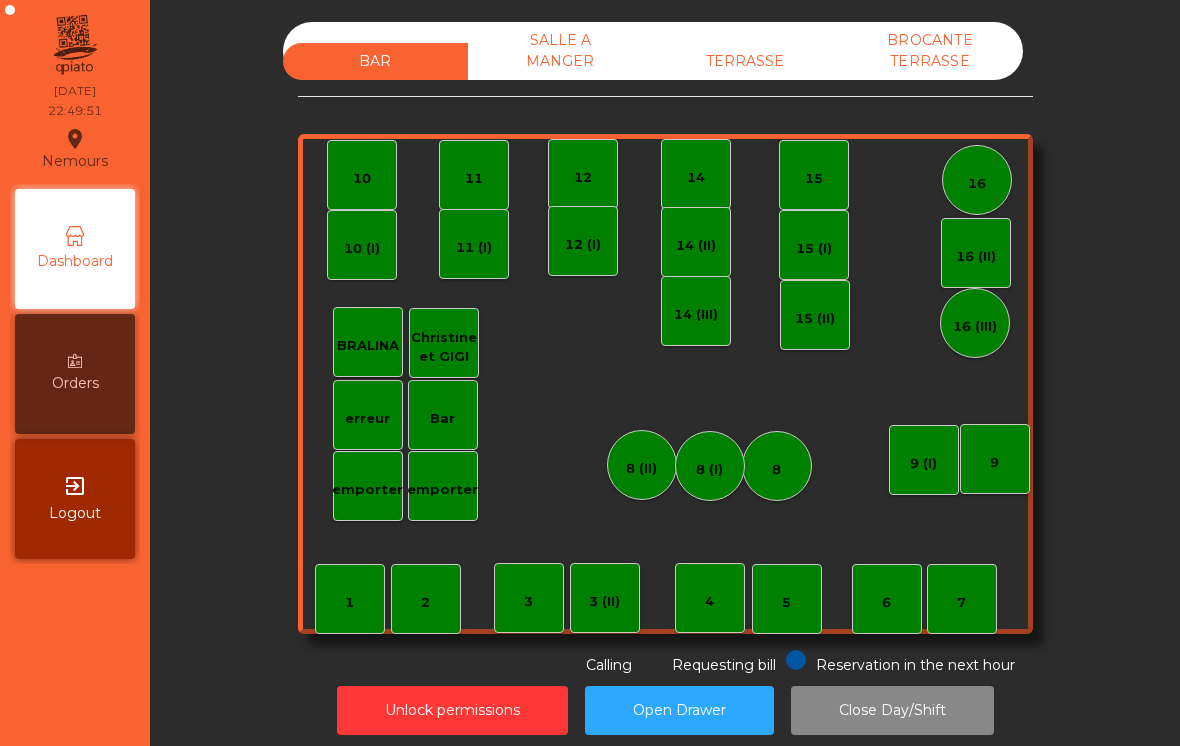 click on "BROCANTE TERRASSE" 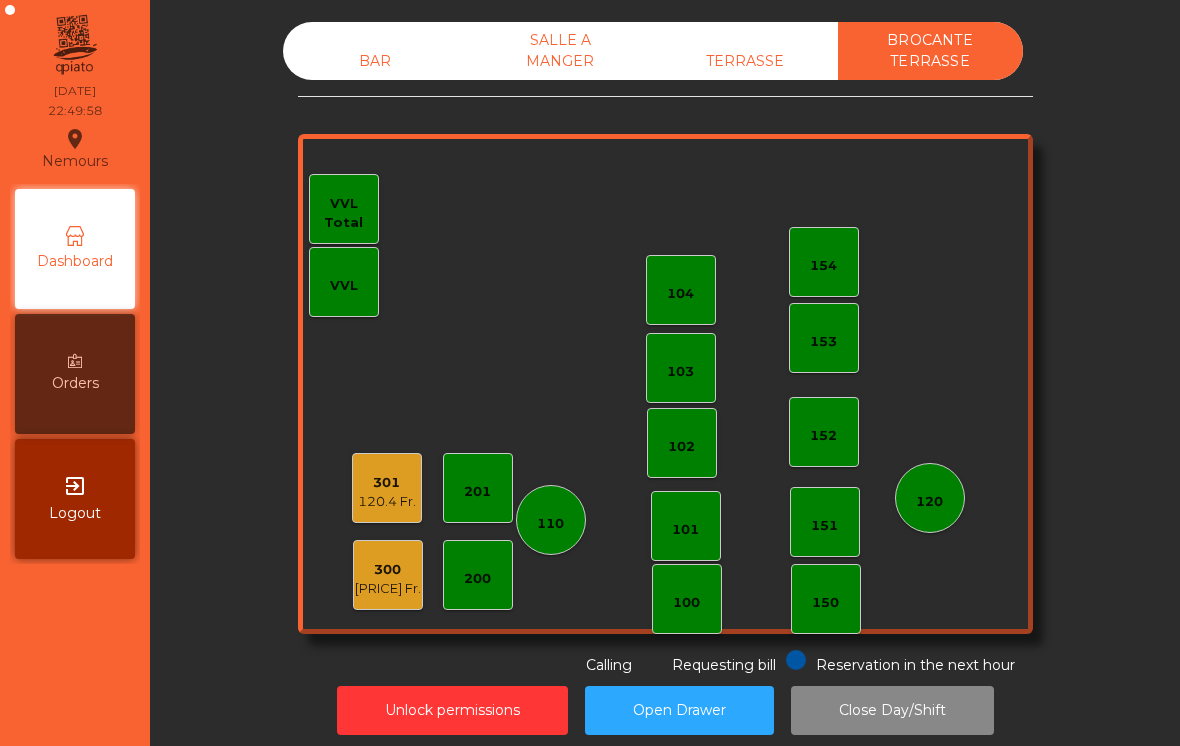 click on "Close Day/Shift" 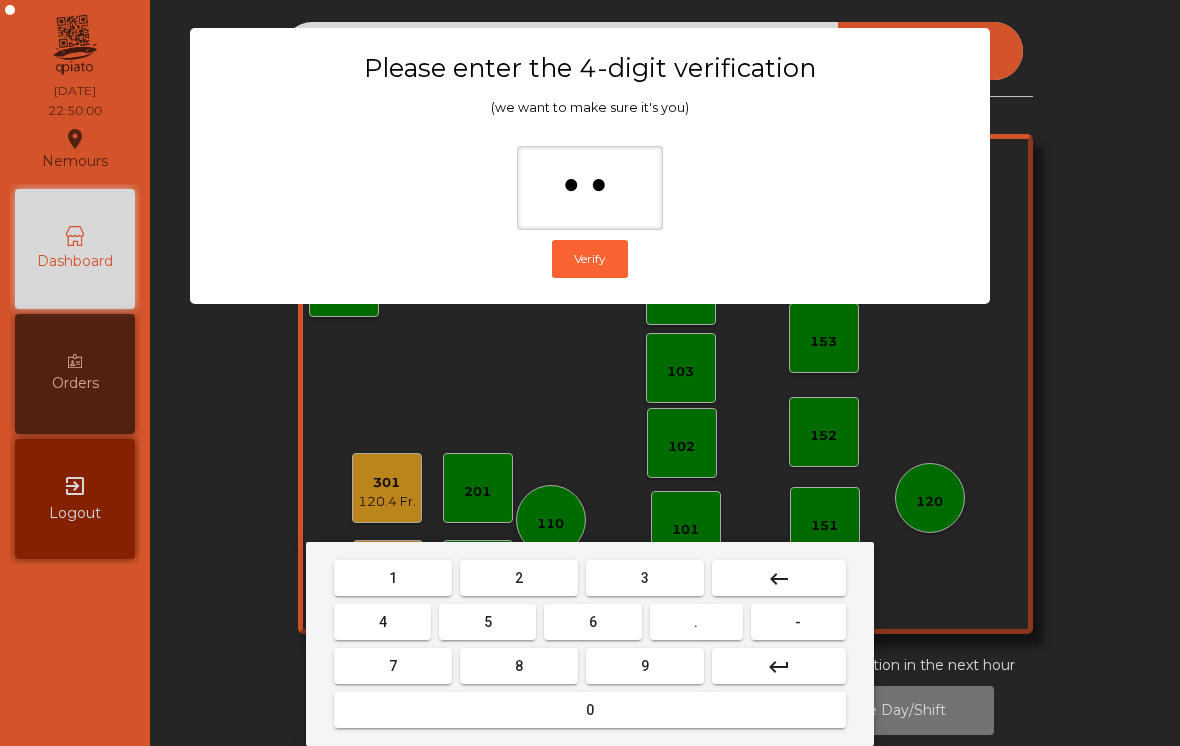 type on "***" 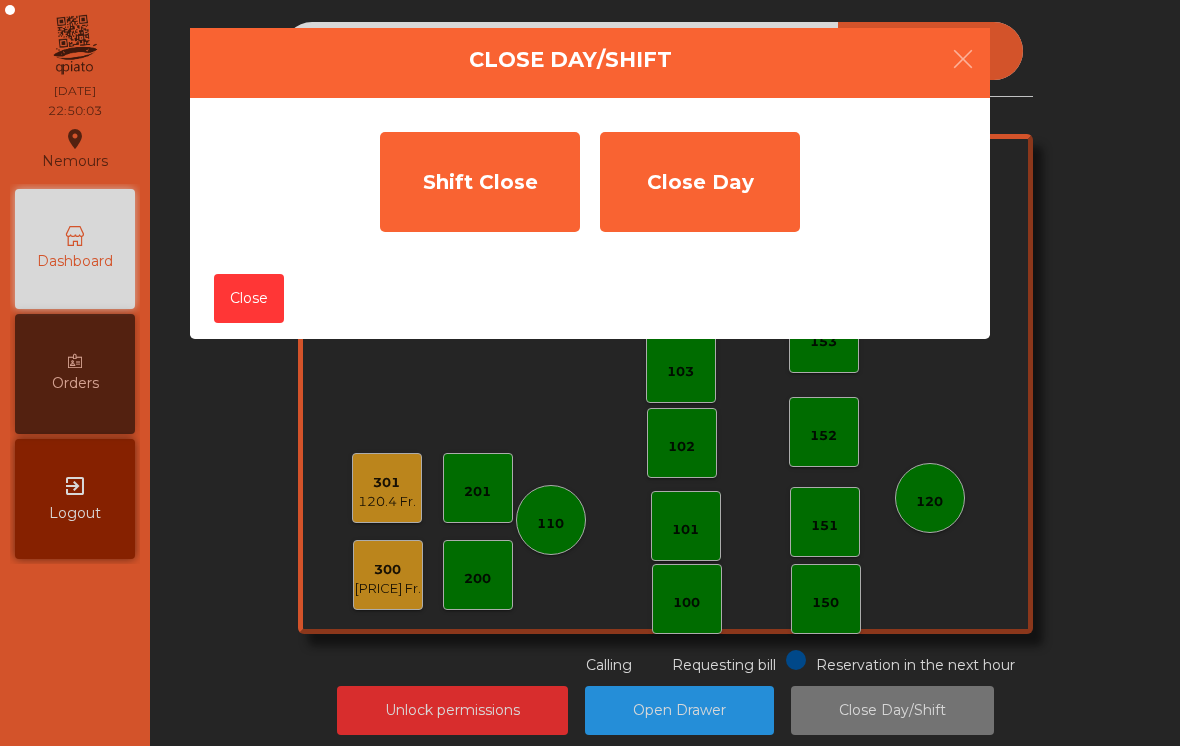 click on "Shift Close" 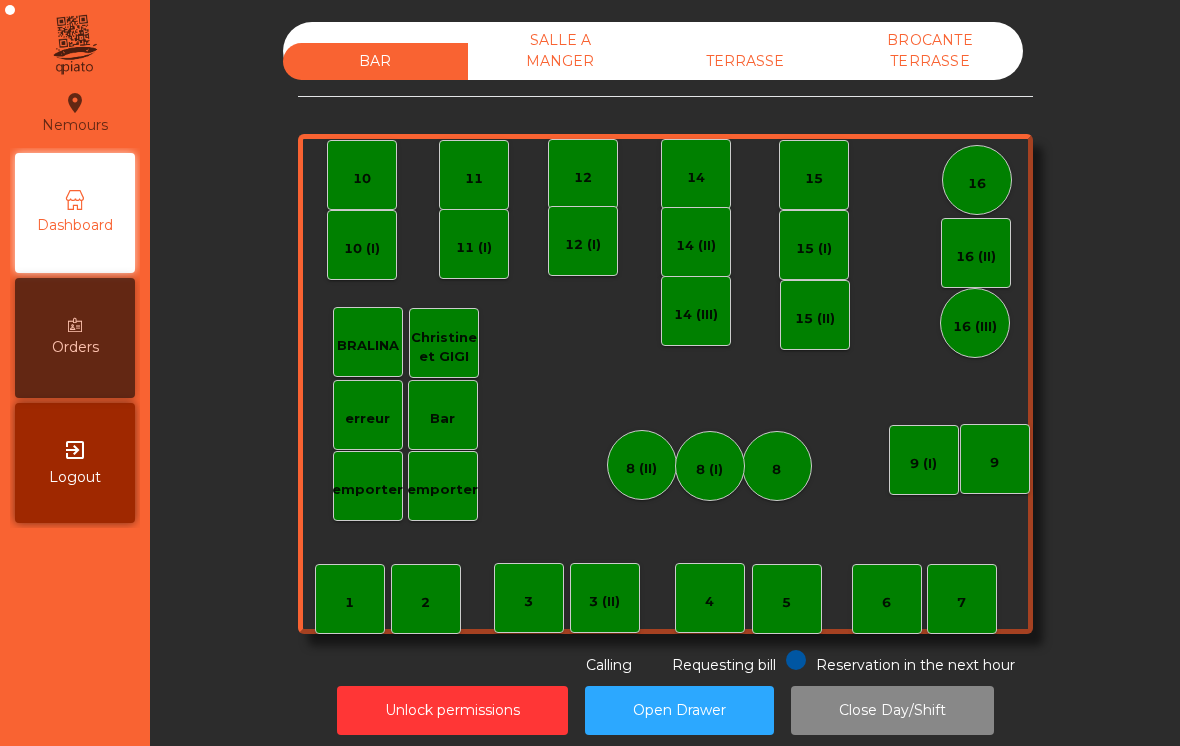 scroll, scrollTop: 0, scrollLeft: 0, axis: both 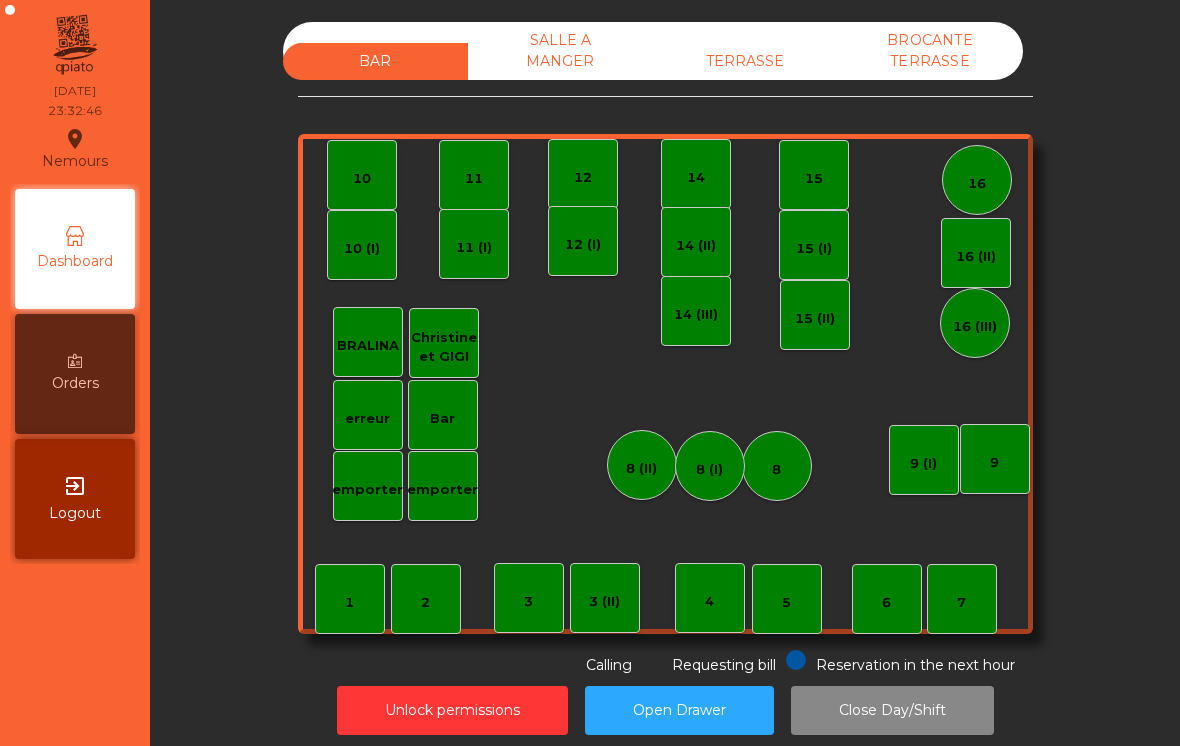 click on "SALLE A MANGER" 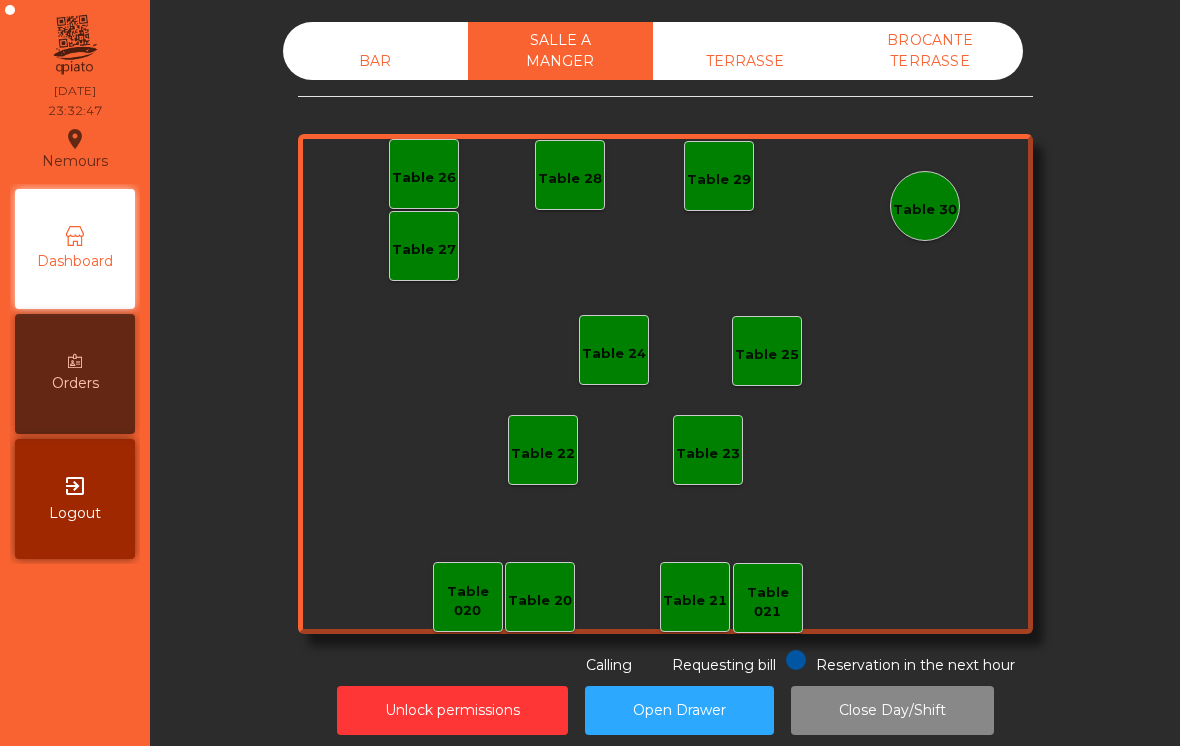 click on "TERRASSE" 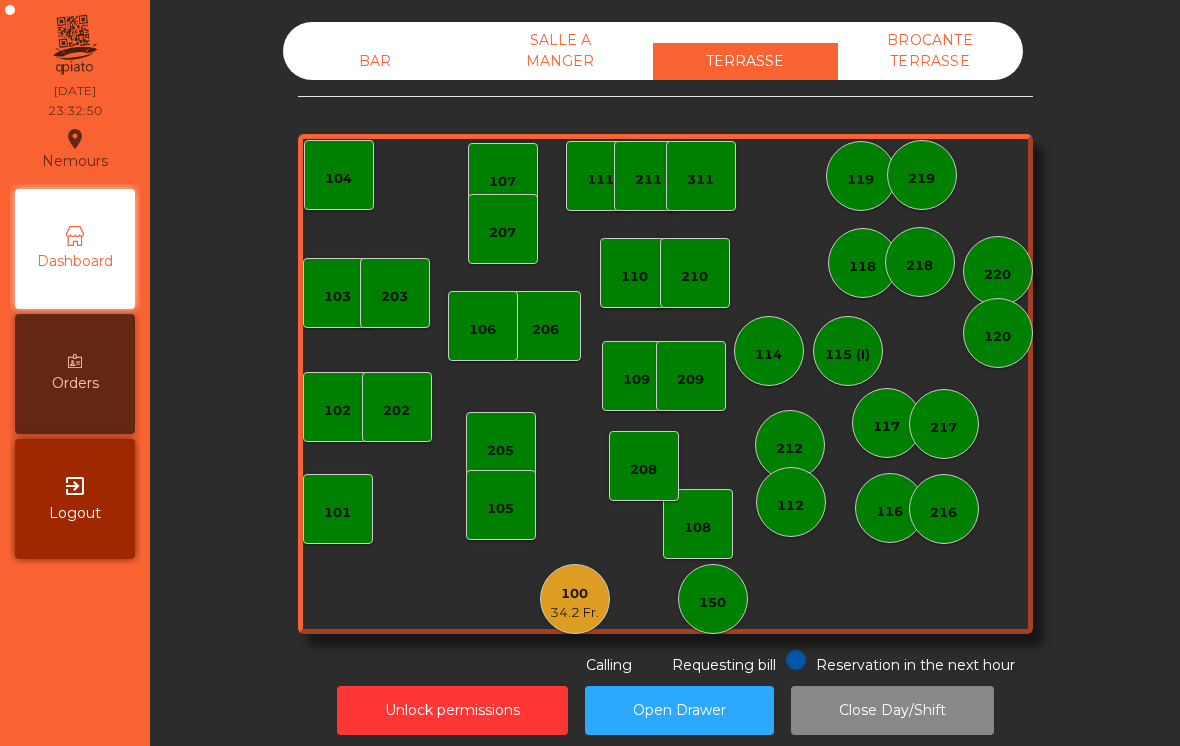 click on "BROCANTE TERRASSE" 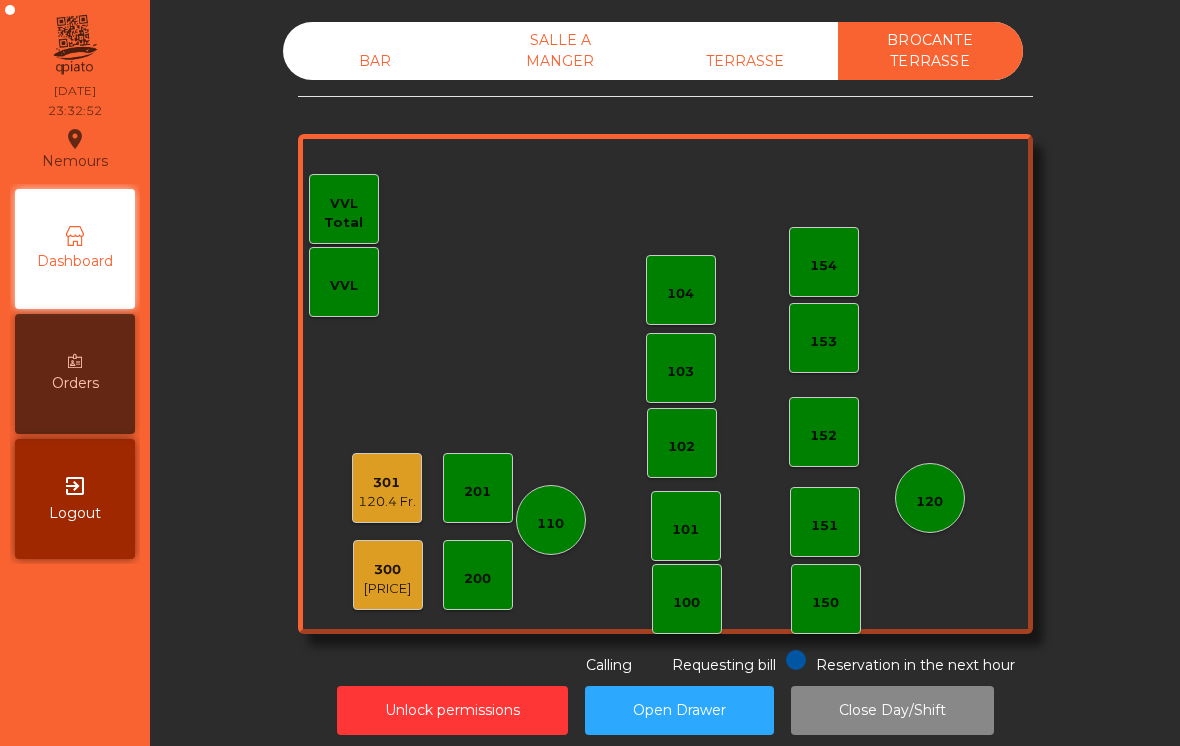 click on "TERRASSE" 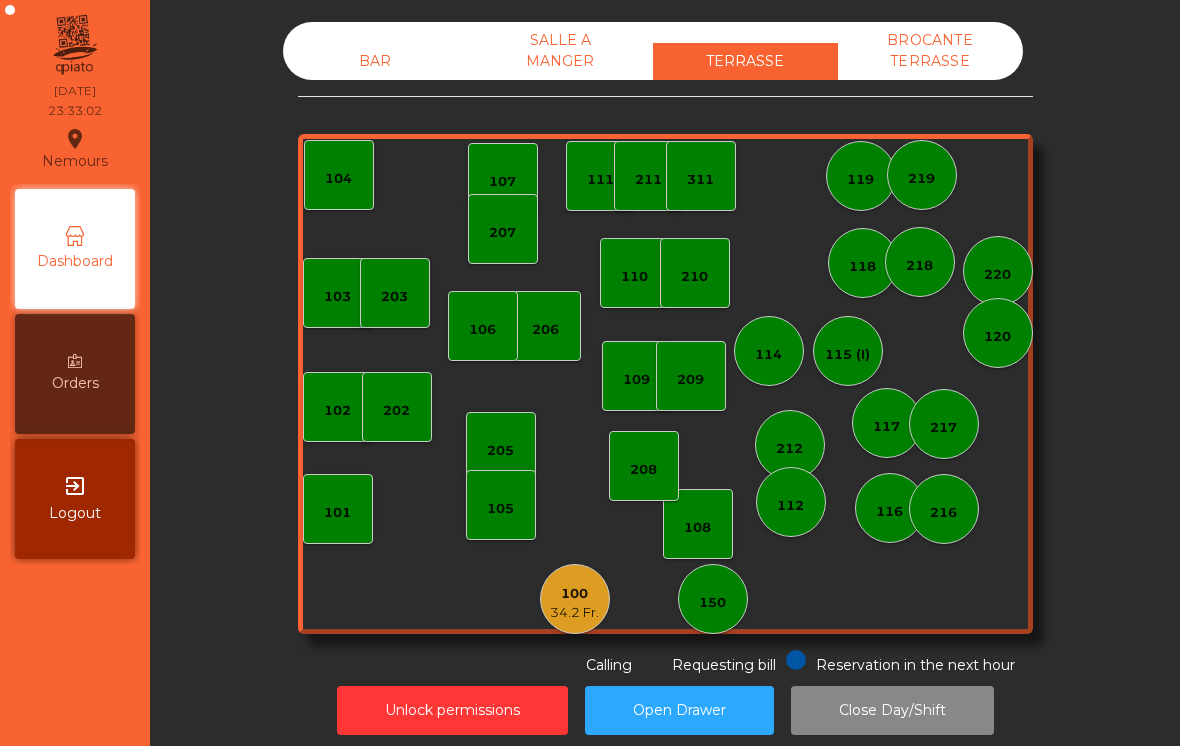 click on "100" 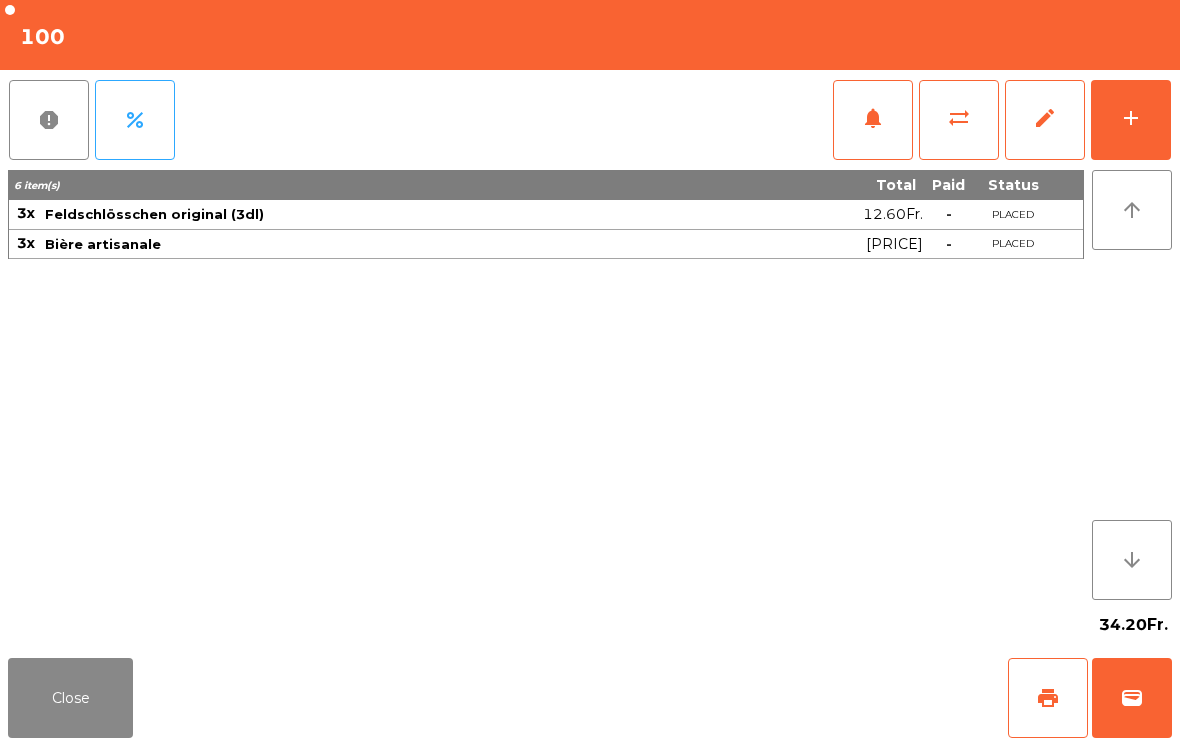 click on "Close" 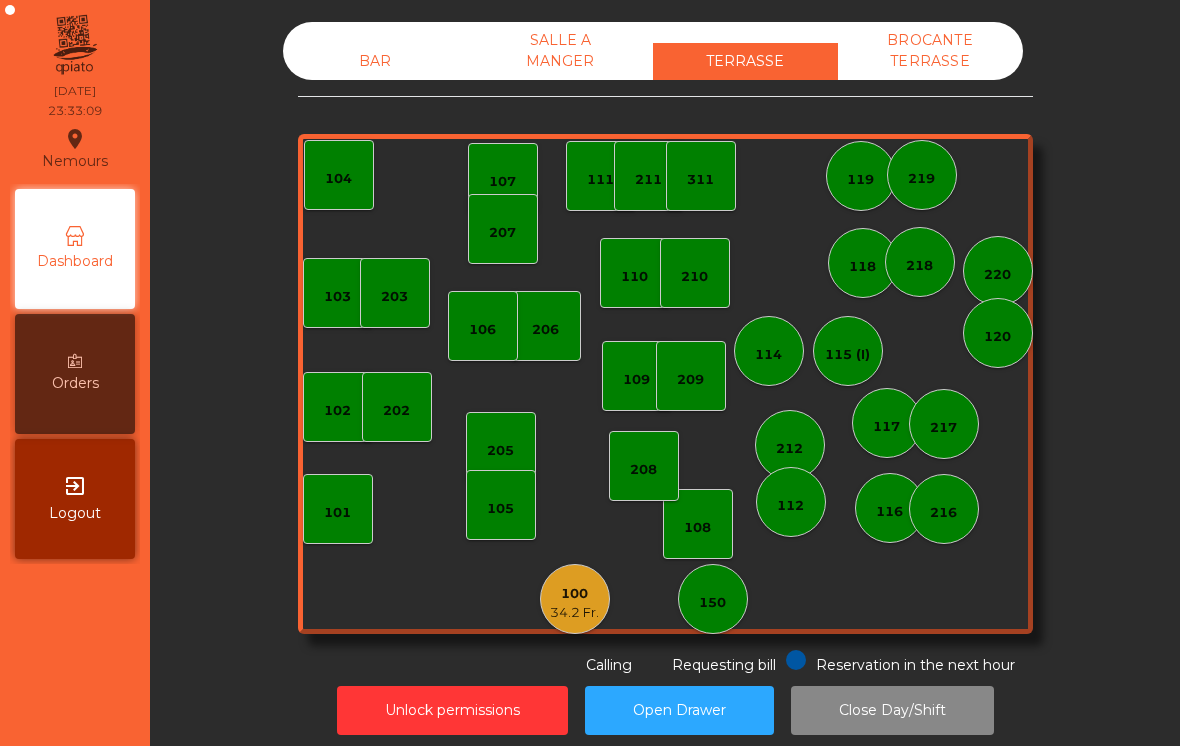 click on "100   34.2 Fr." 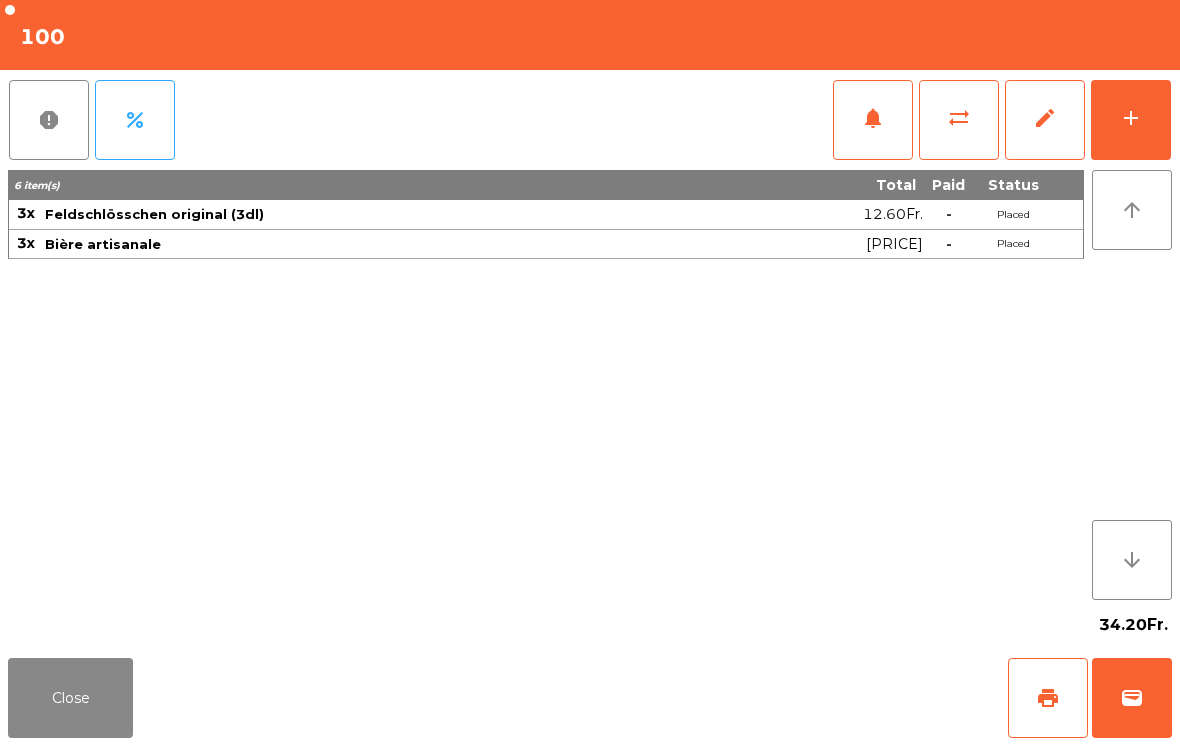 click on "Close" 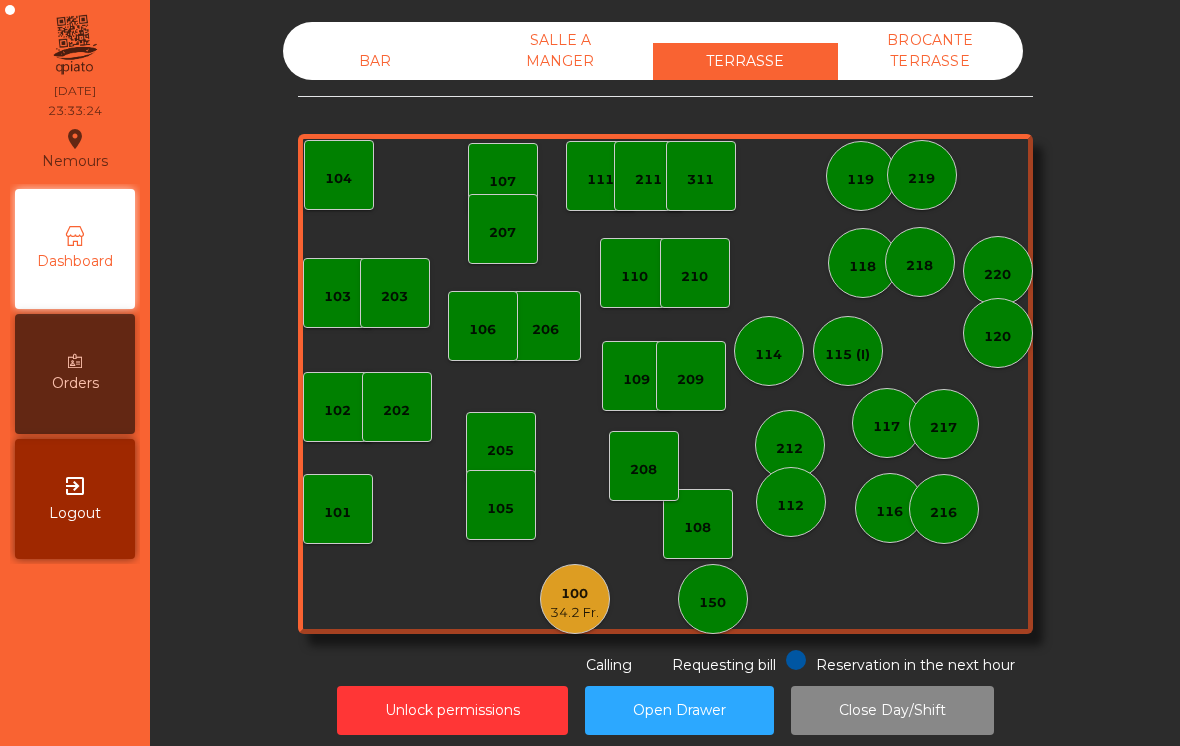 click on "100   34.2 Fr." 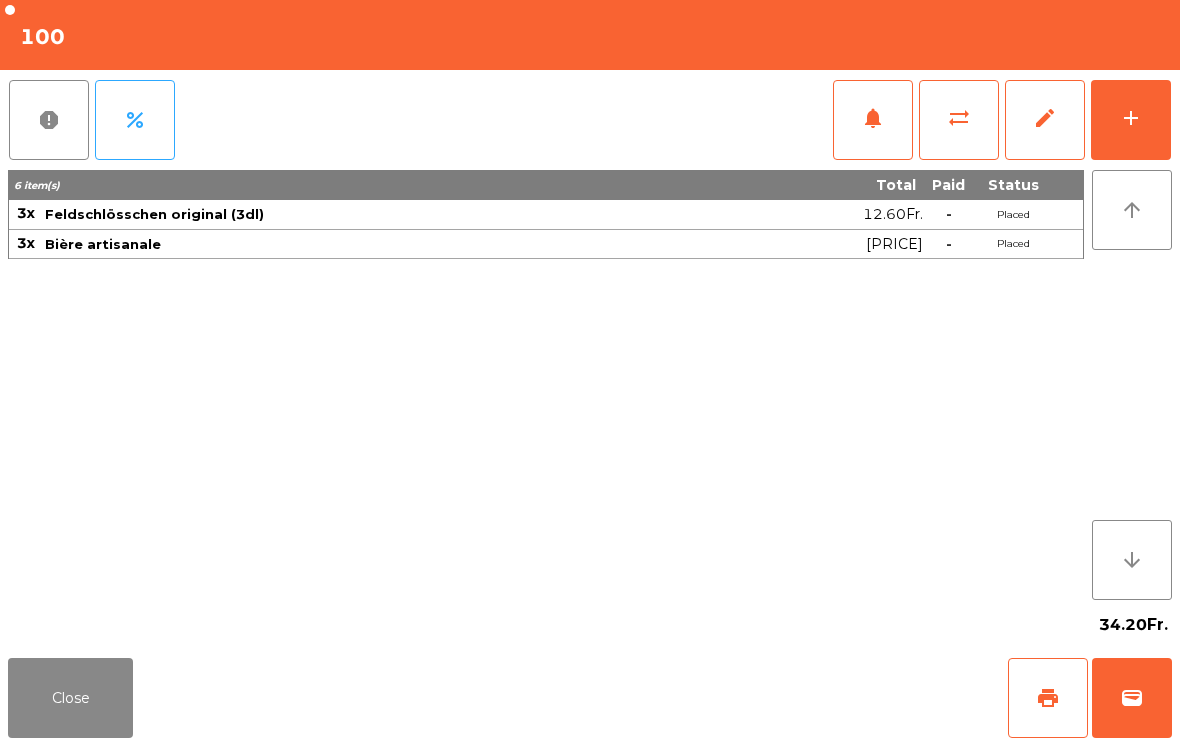 click on "Close" 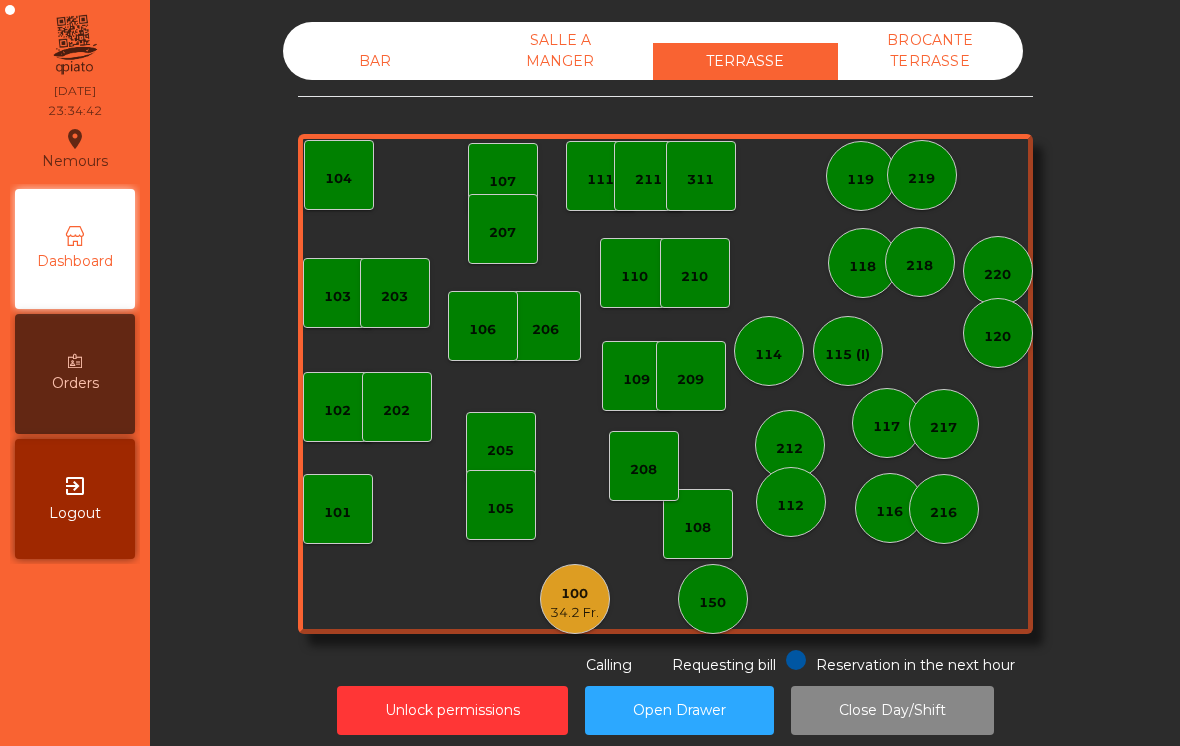 click on "BROCANTE TERRASSE" 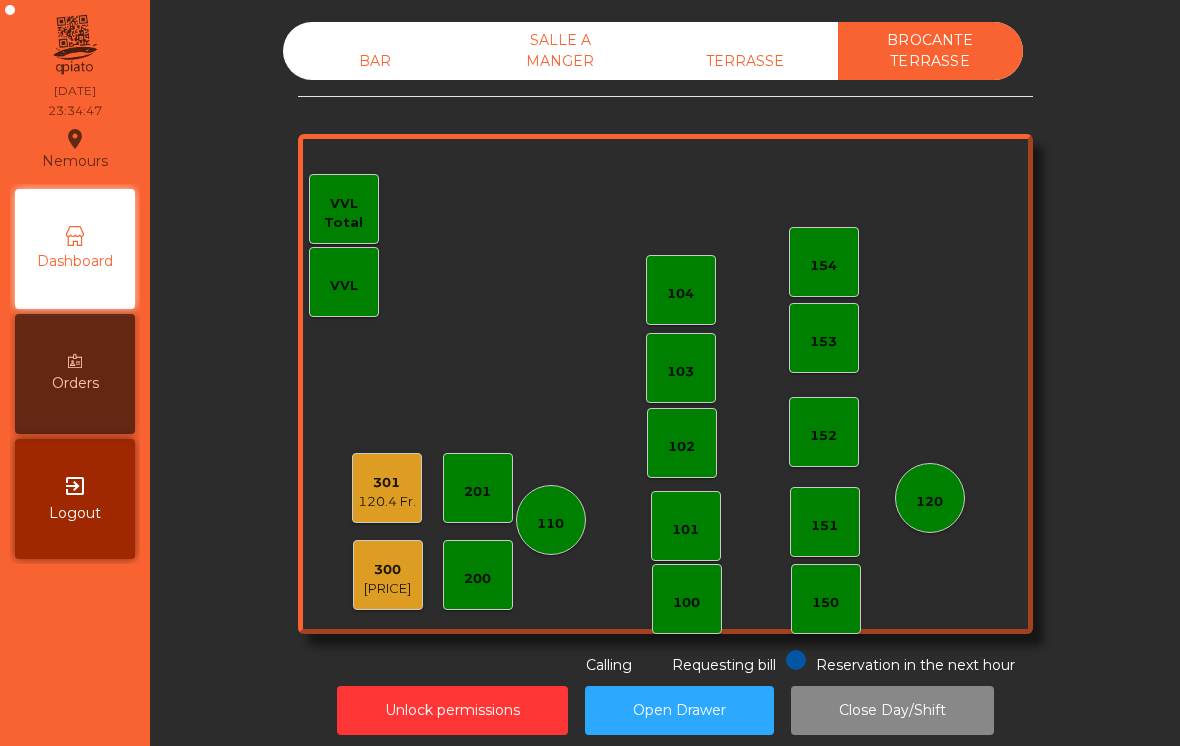 click on "Unlock permissions" 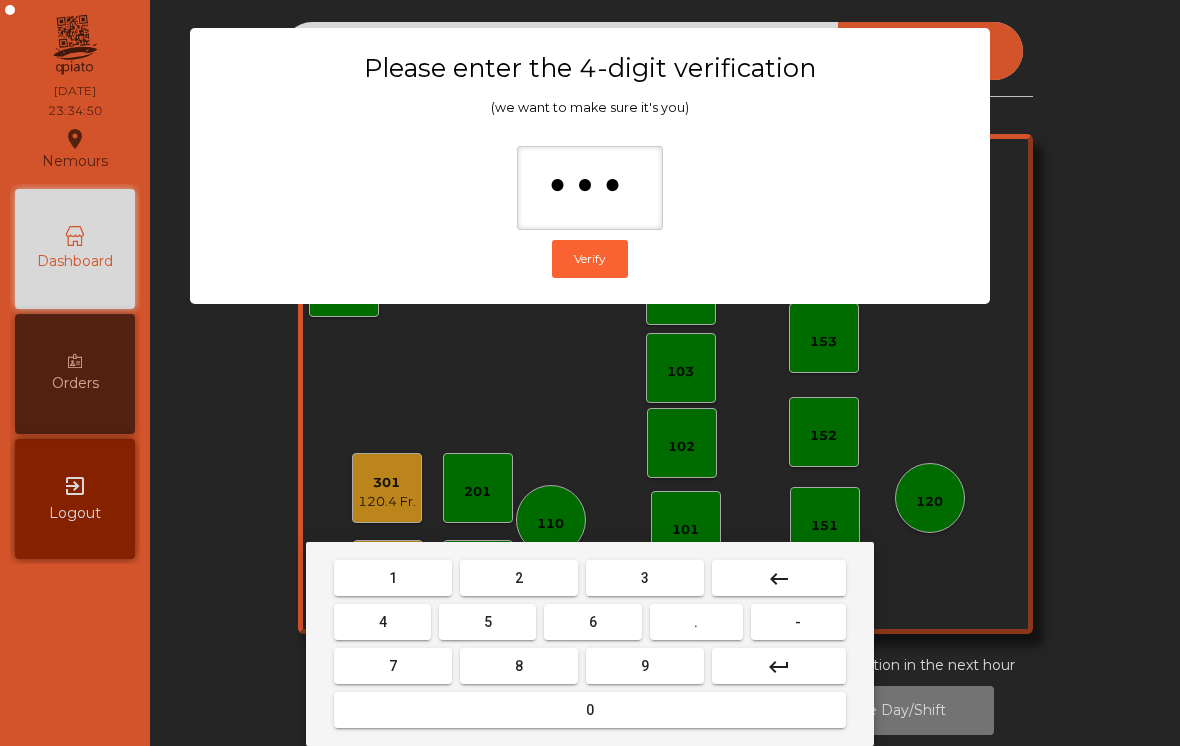 type on "****" 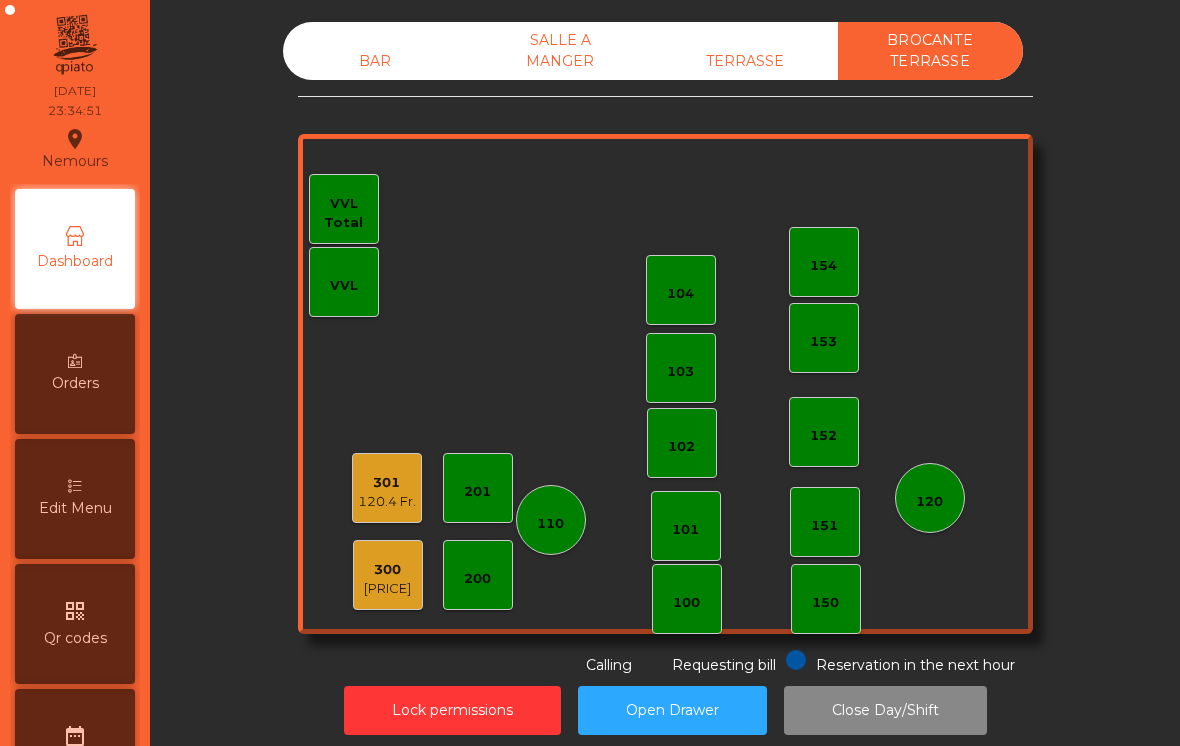 click on "301" 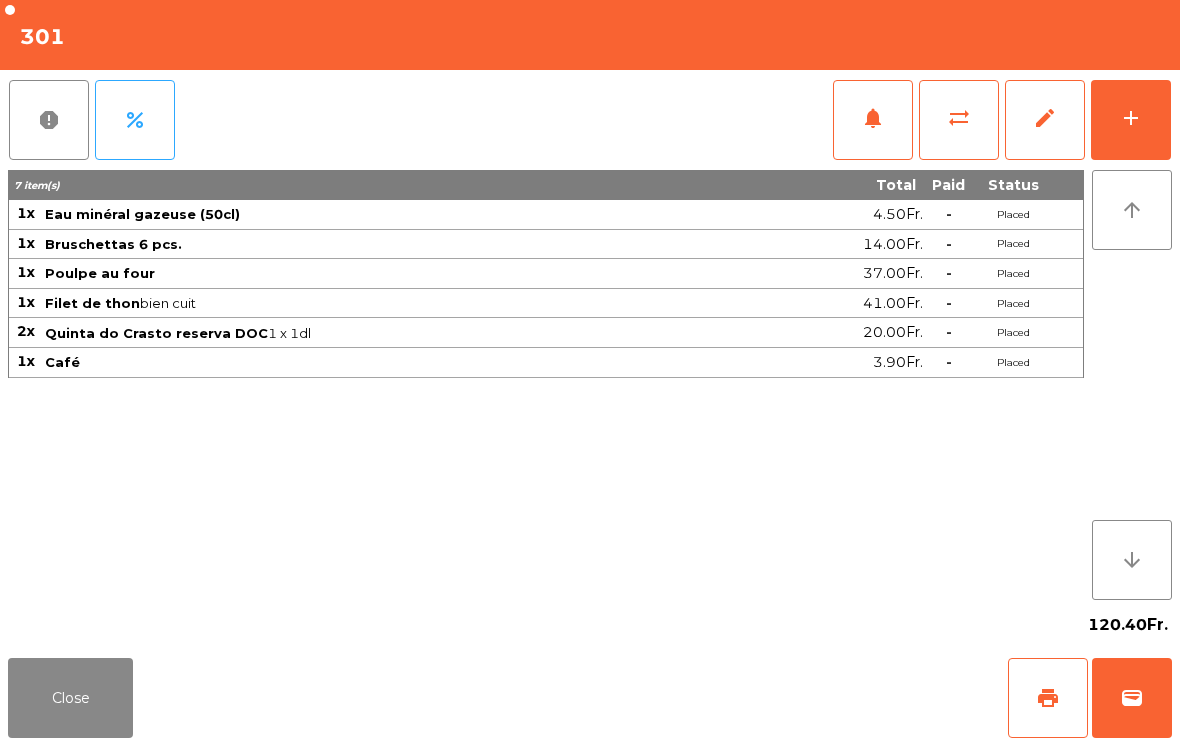 click on "edit" 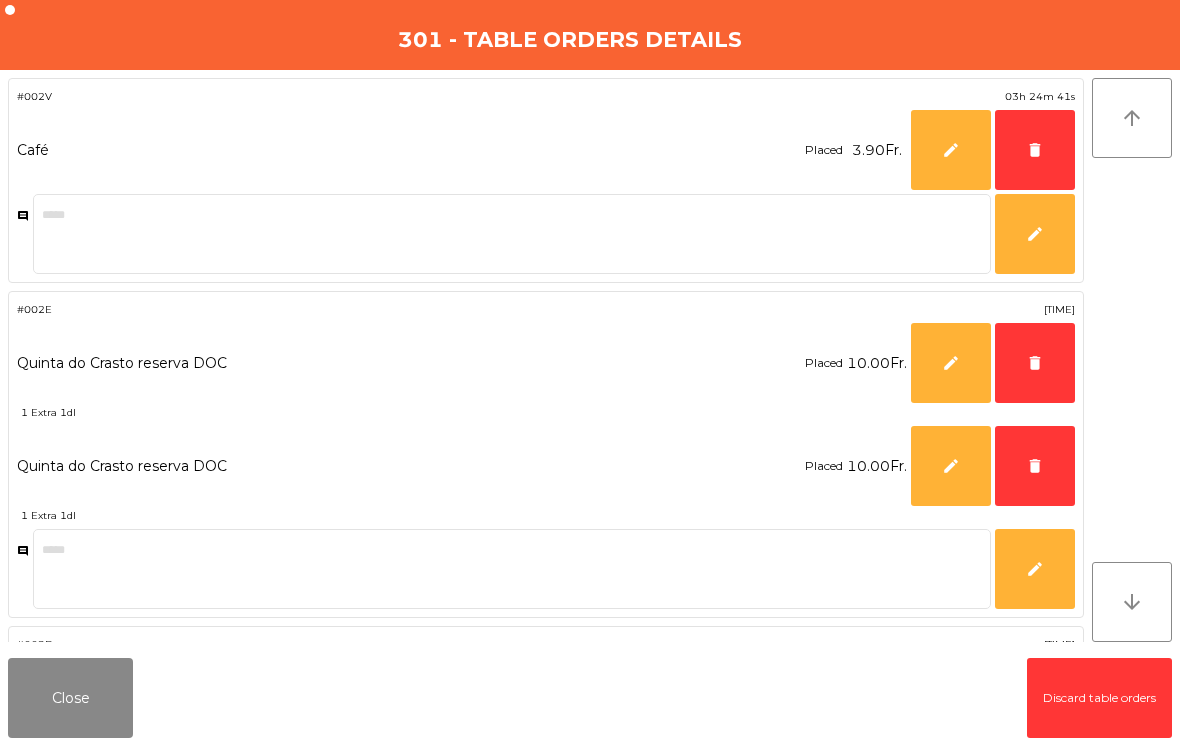click on "delete" 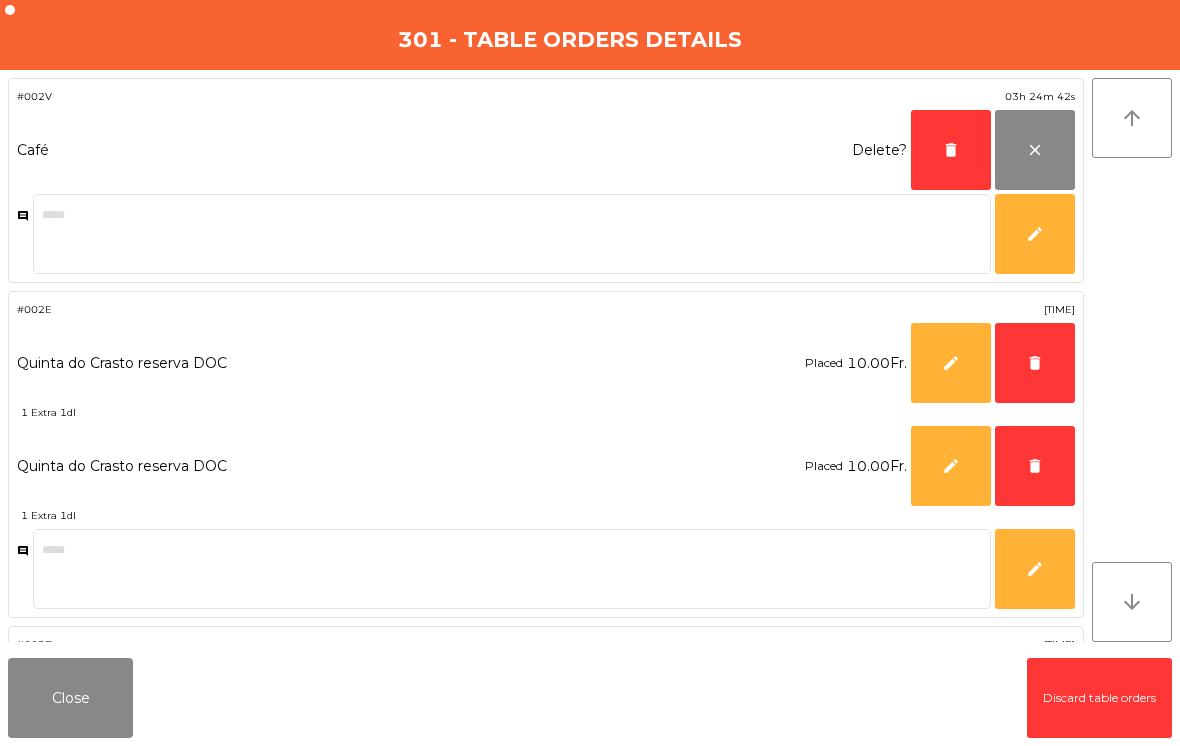 click on "delete" 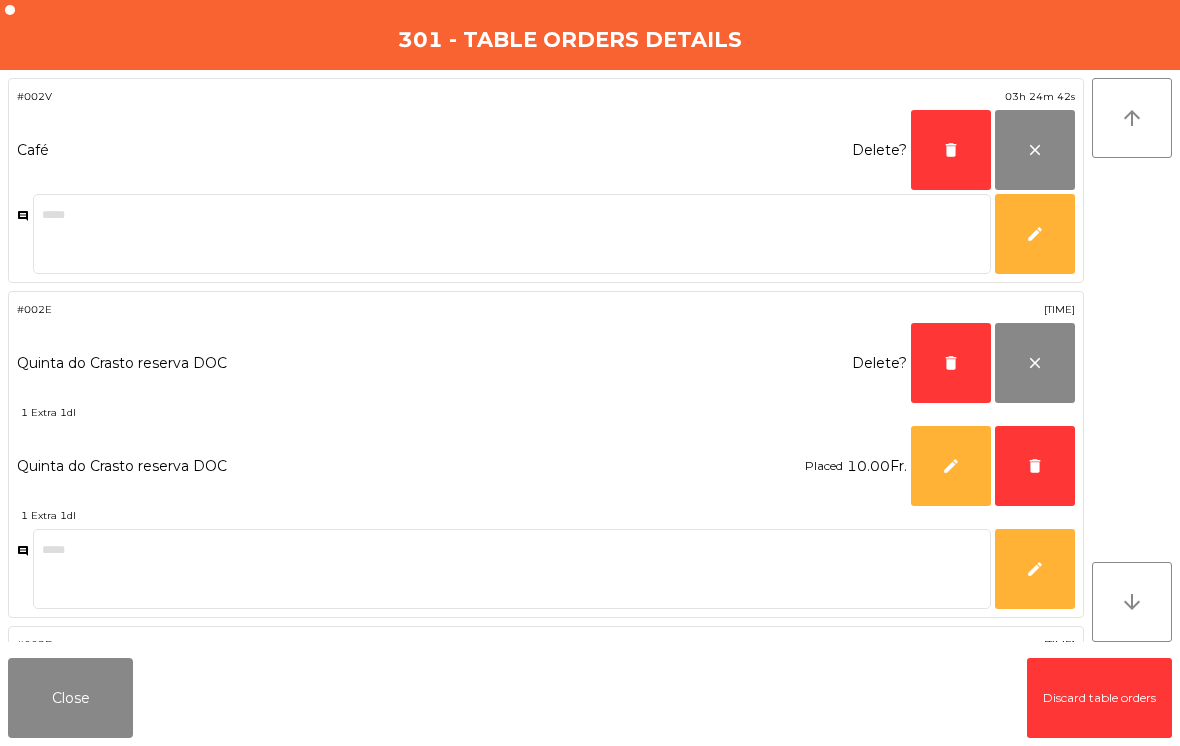 click on "delete" 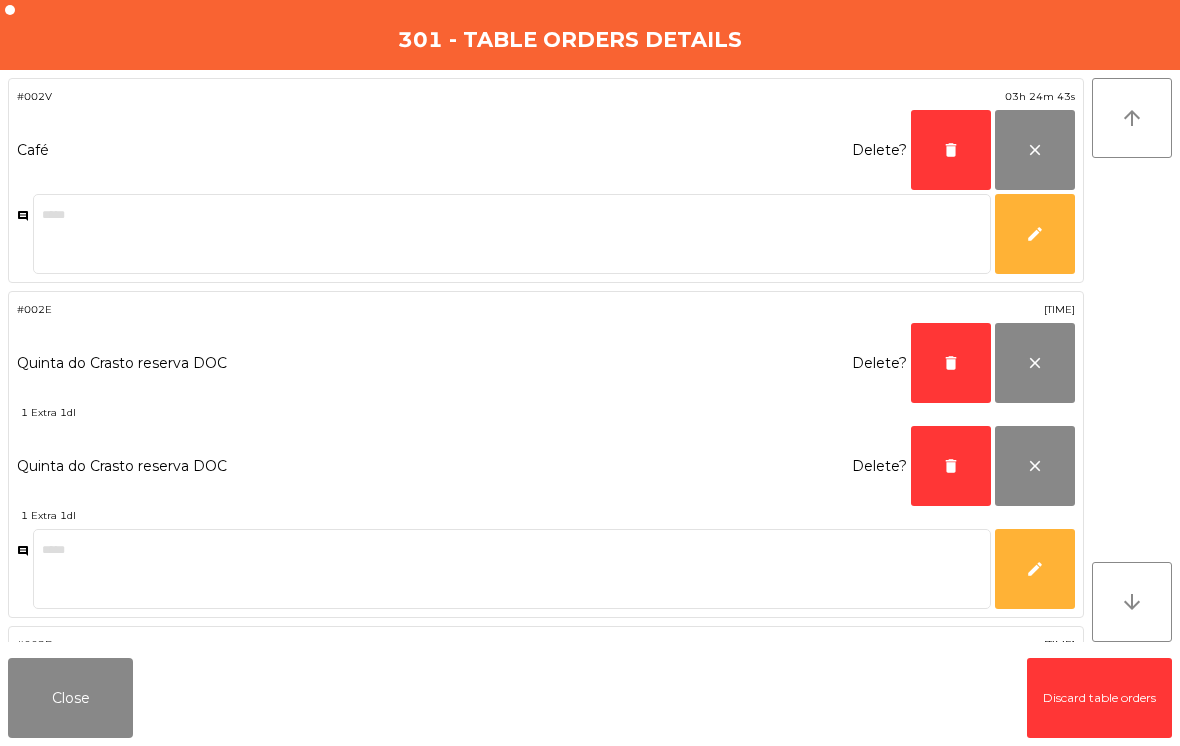 click on "delete" 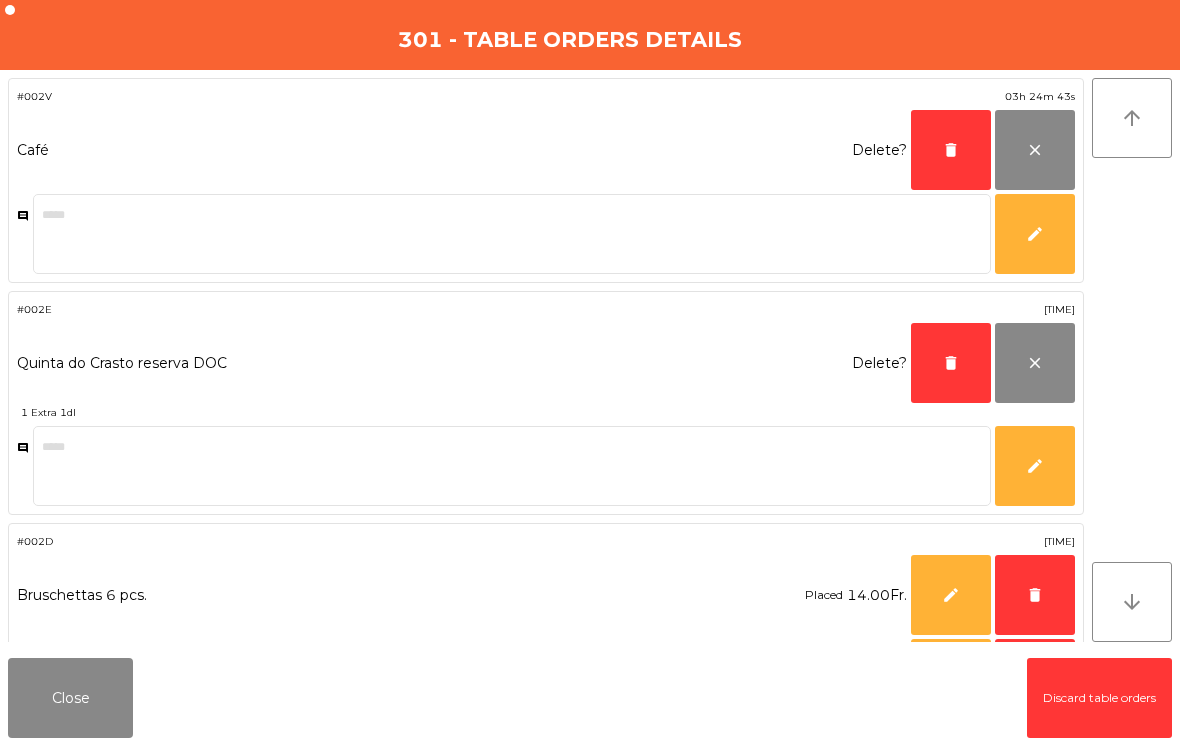 click on "delete" 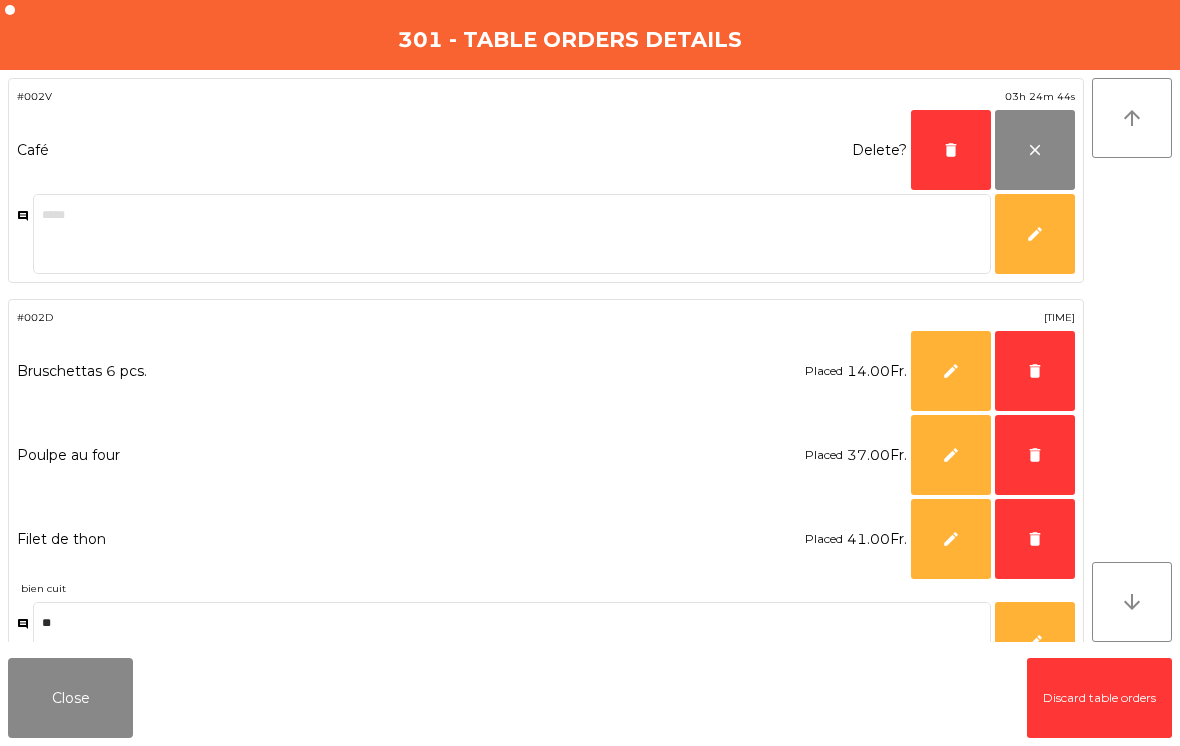 click on "delete" 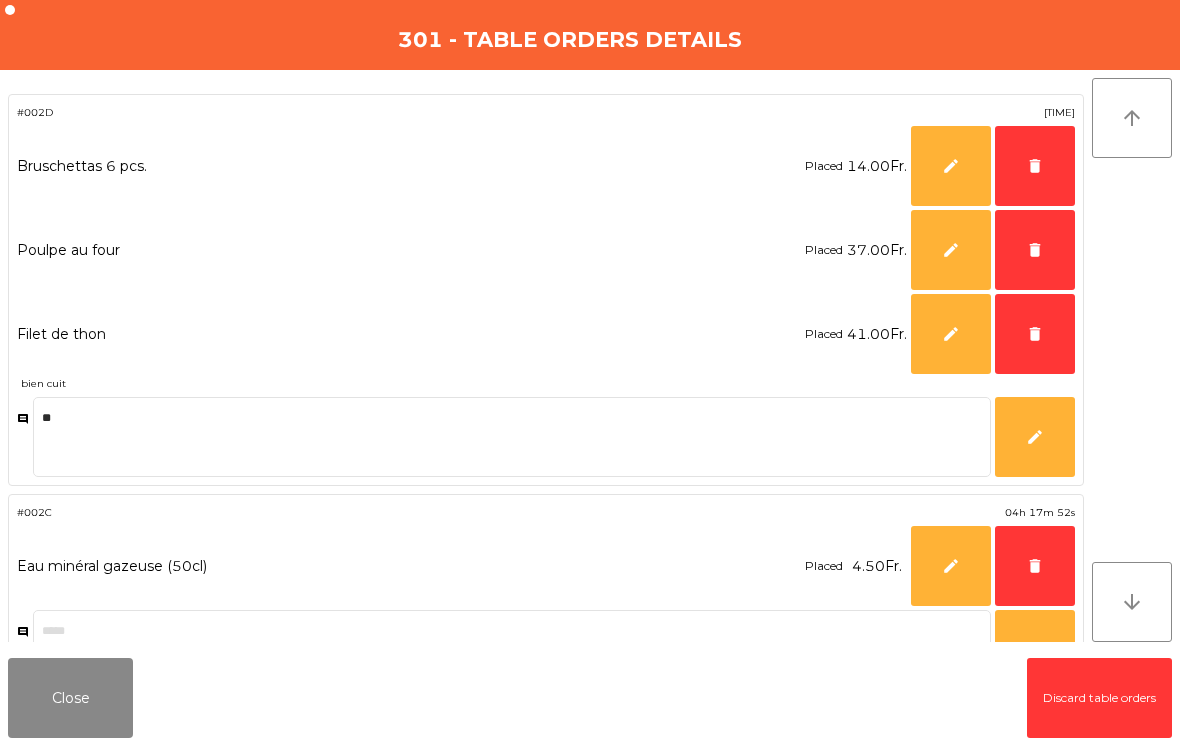 click on "delete" 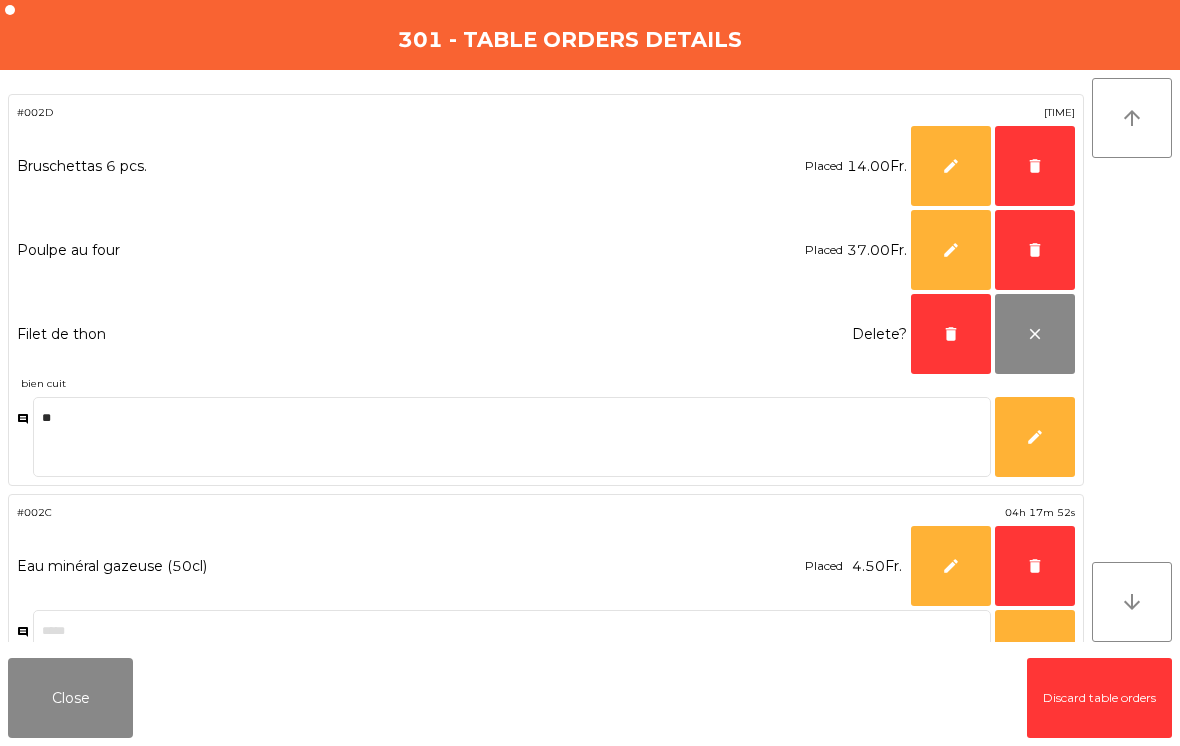 click on "delete" 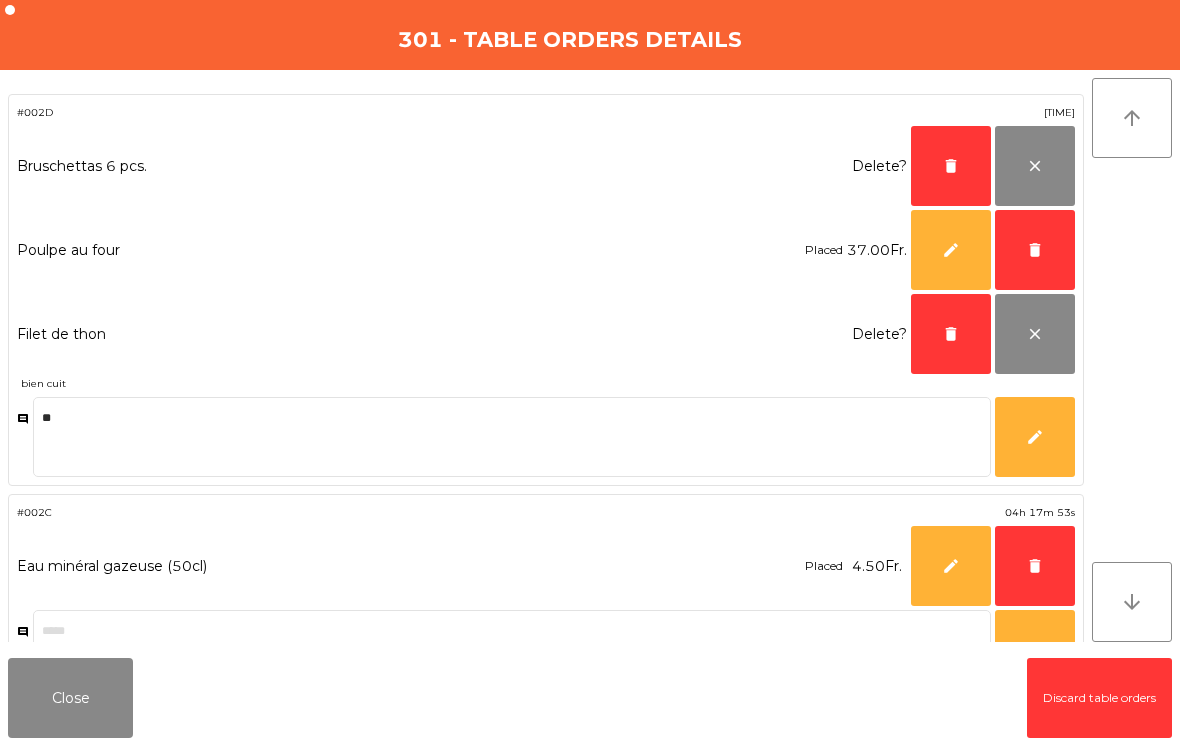 click on "delete" 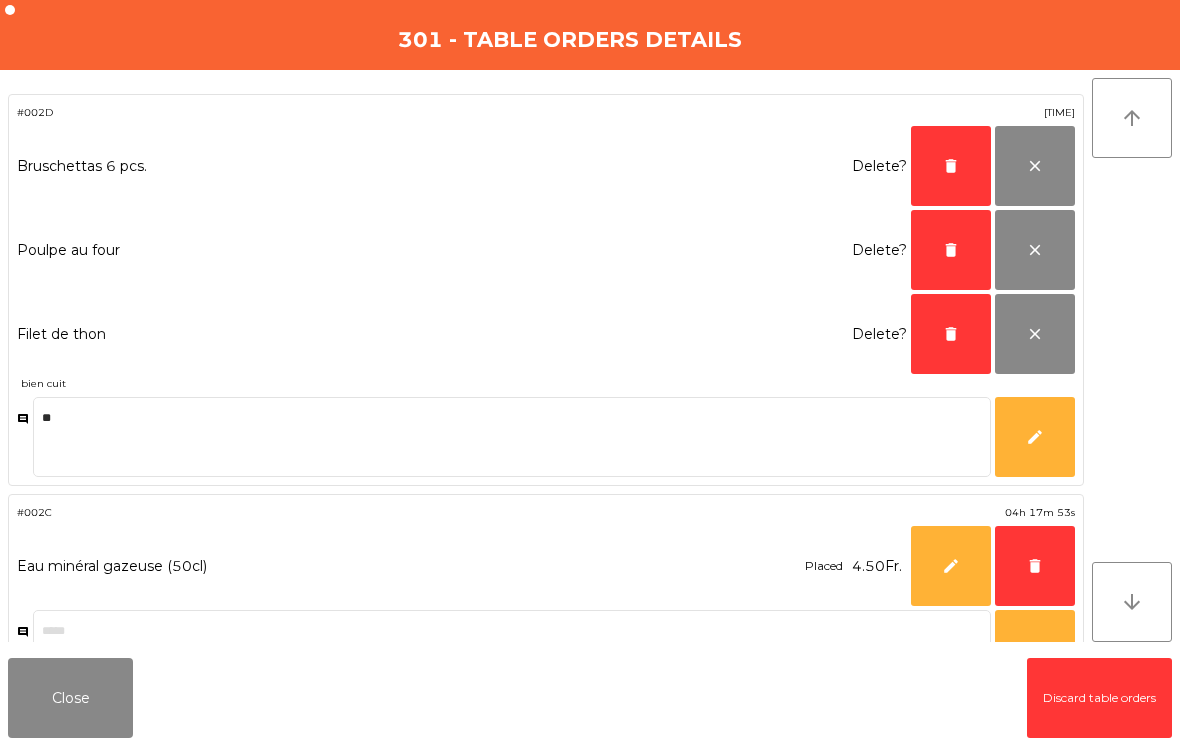 click on "delete" 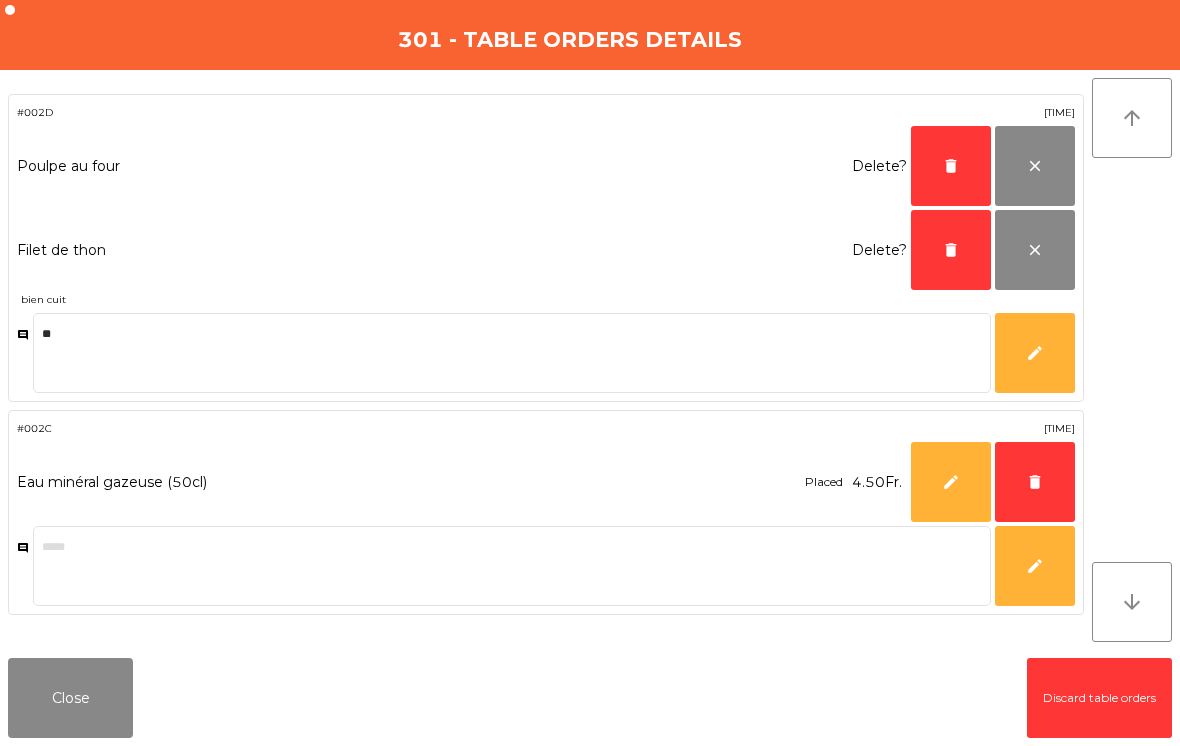 click on "delete" 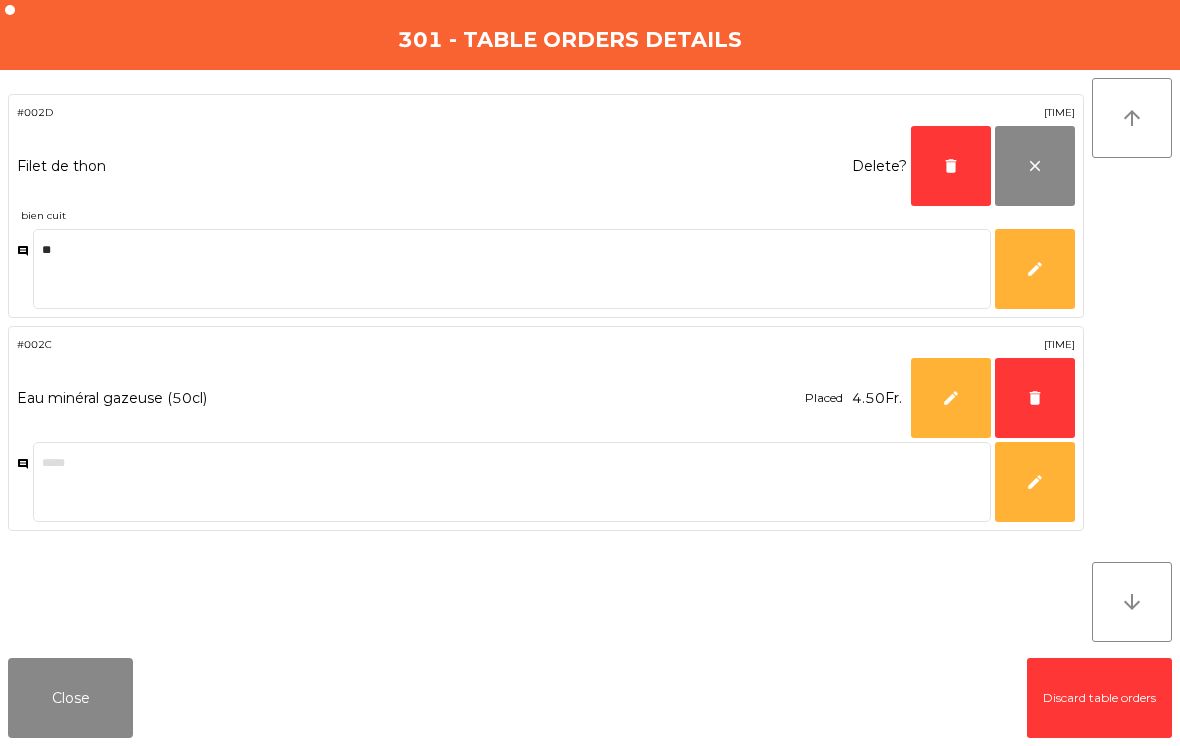 click on "delete" 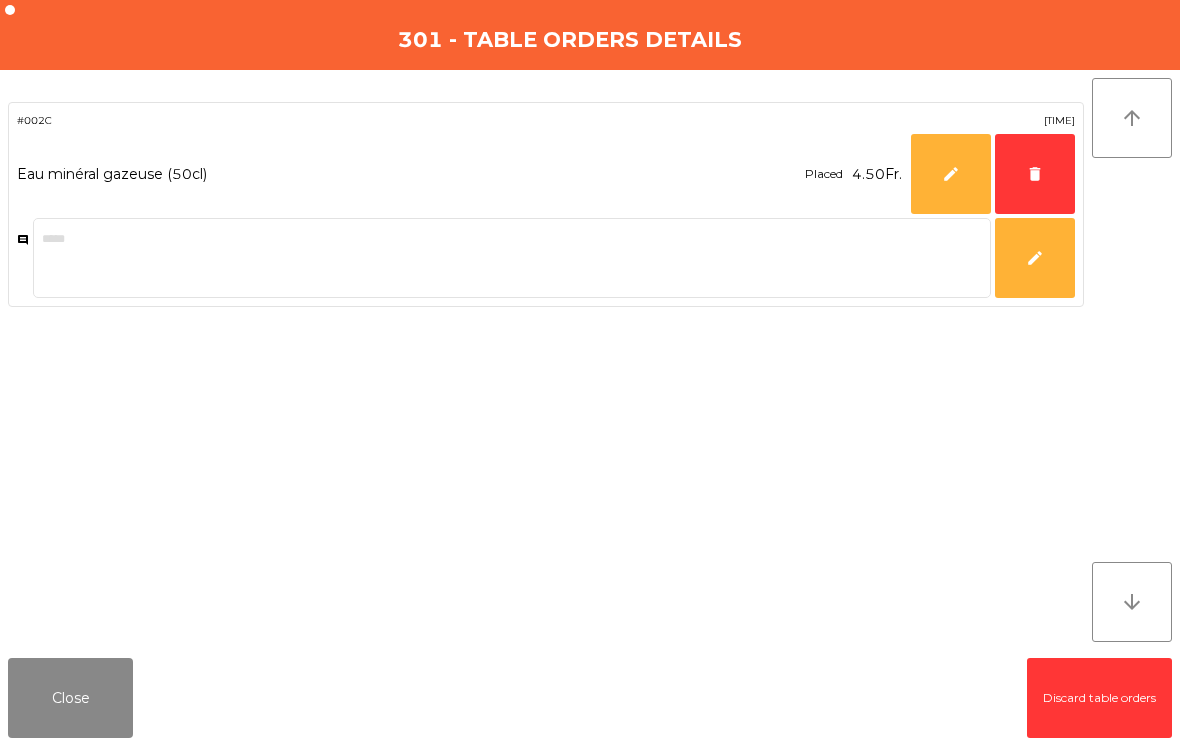 click on "delete" 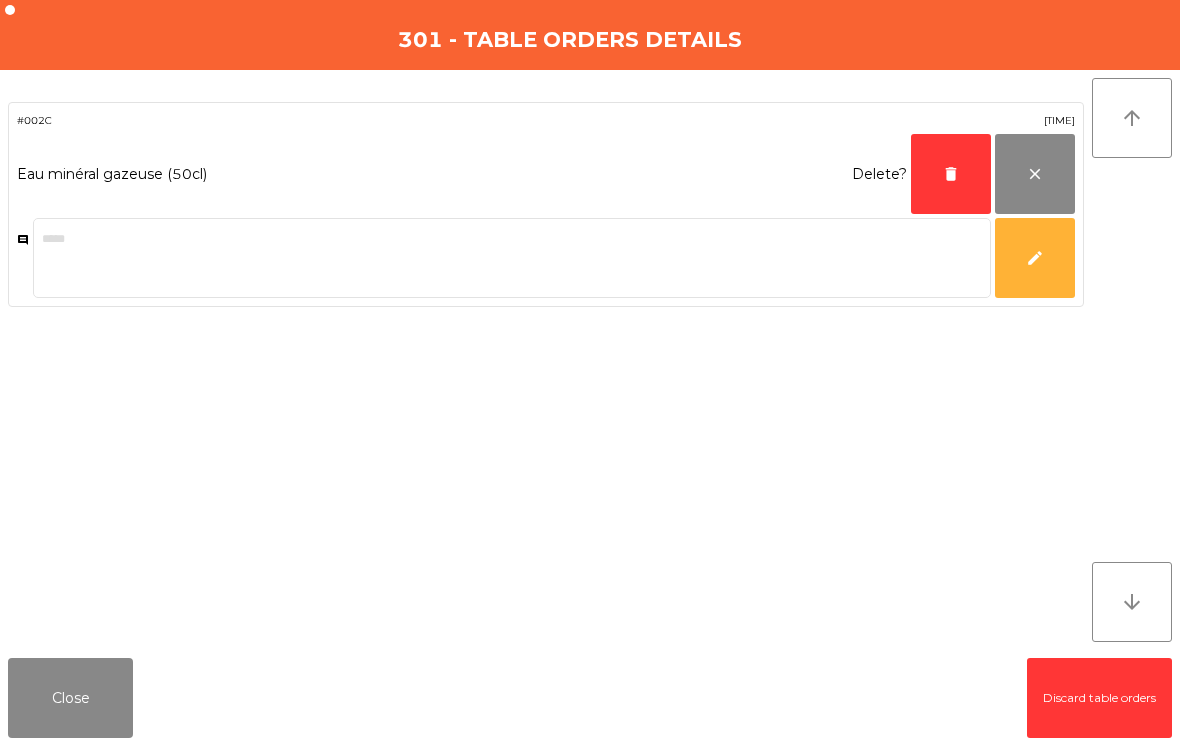 click on "delete" 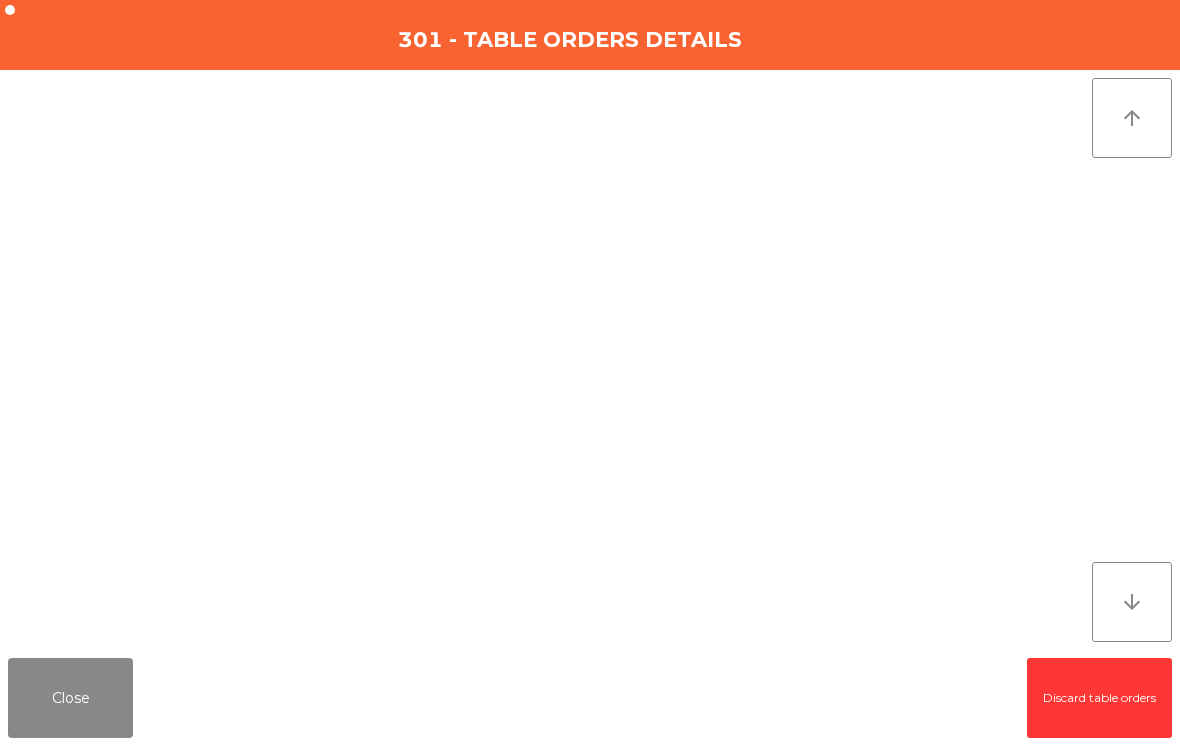 click on "Close" 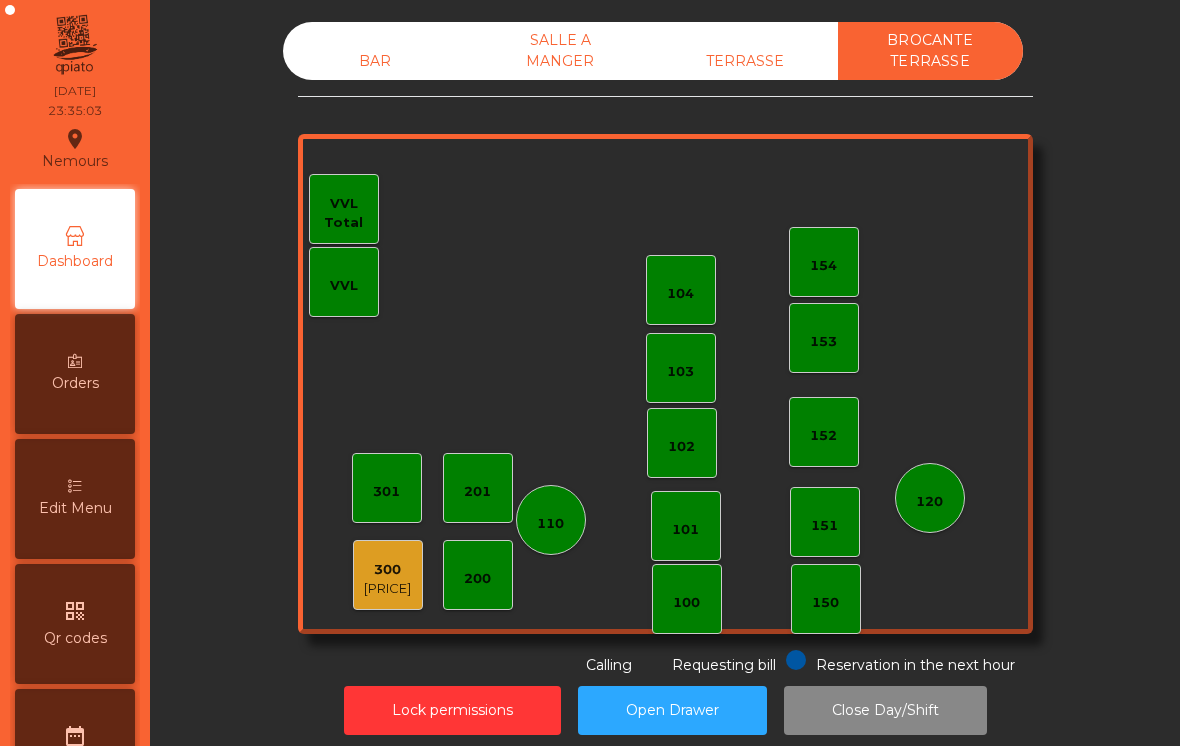 click on "300" 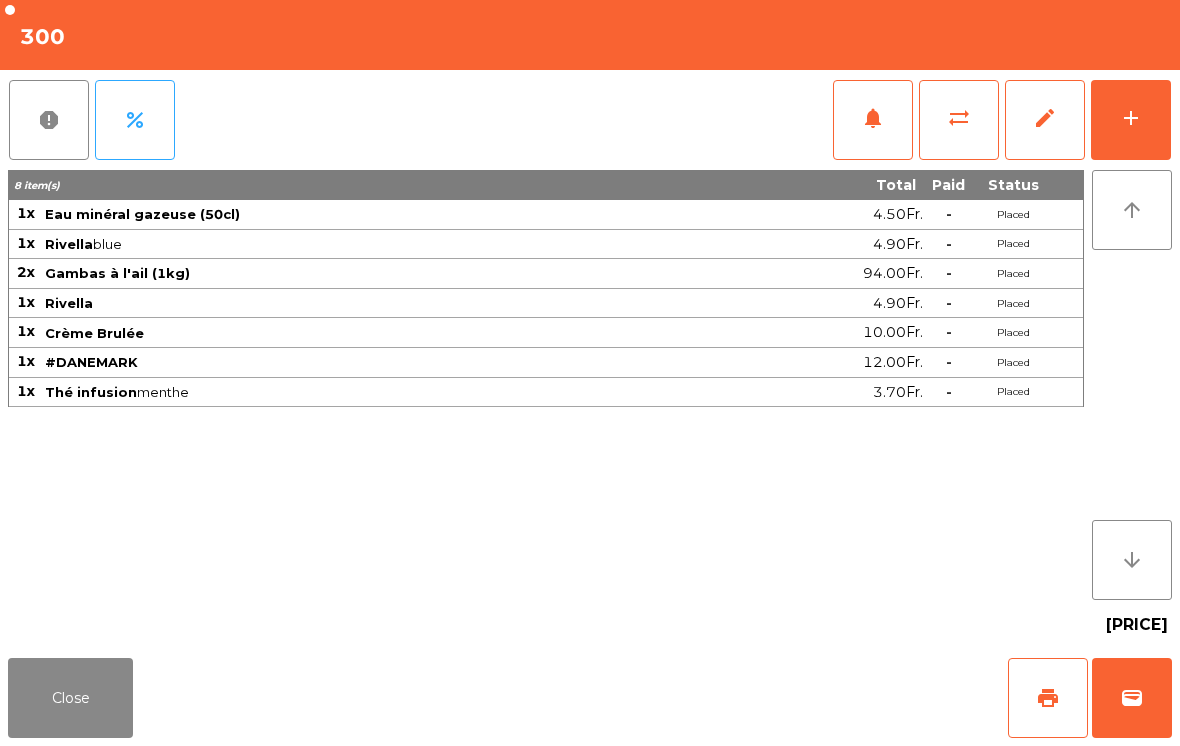 click on "edit" 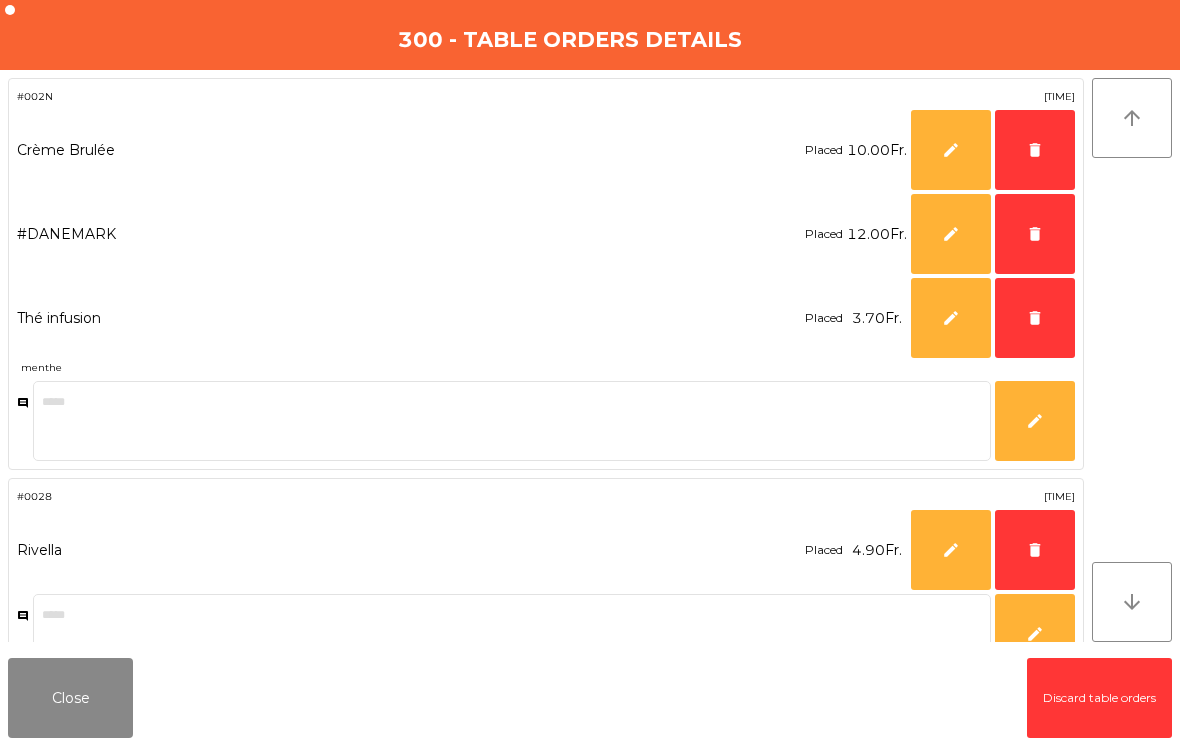 click on "delete" 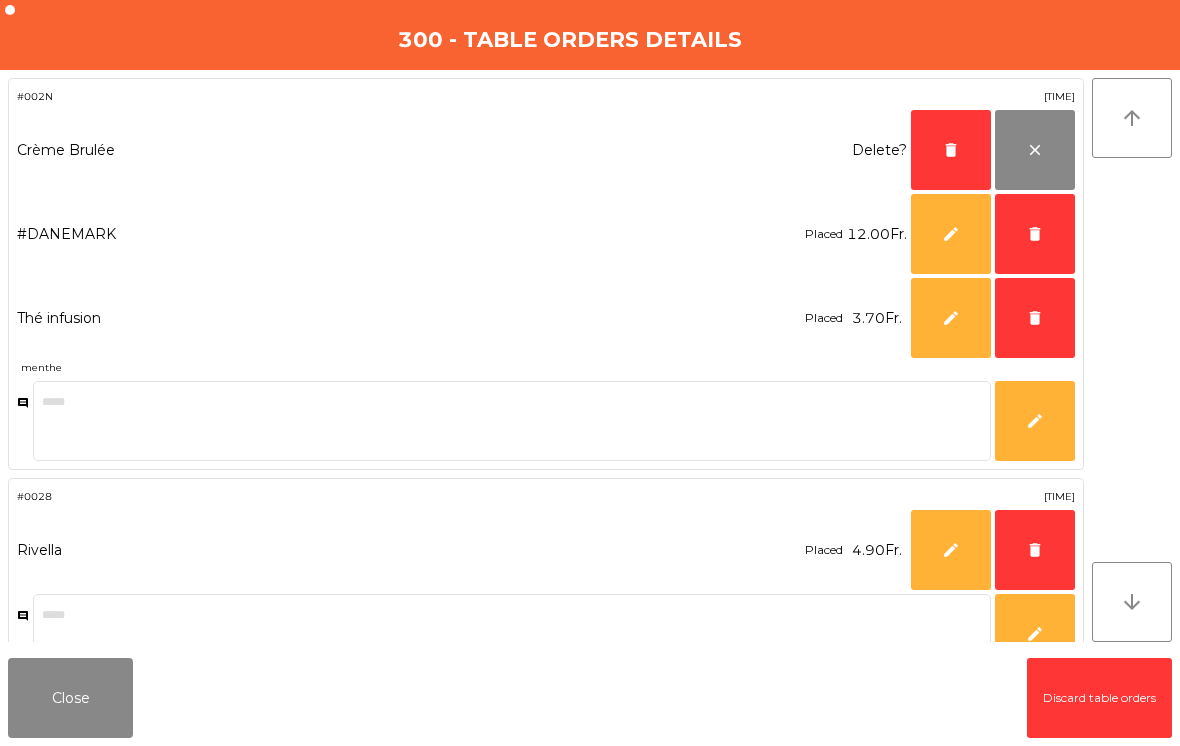 click on "delete" 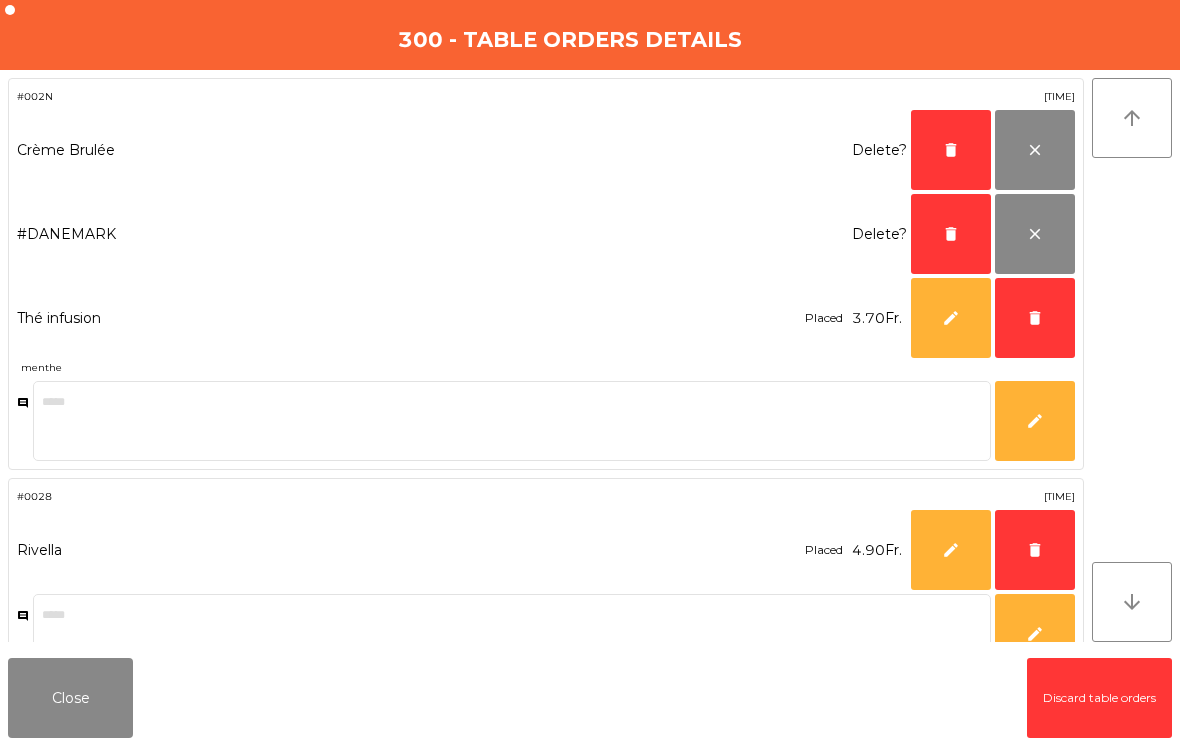click on "delete" 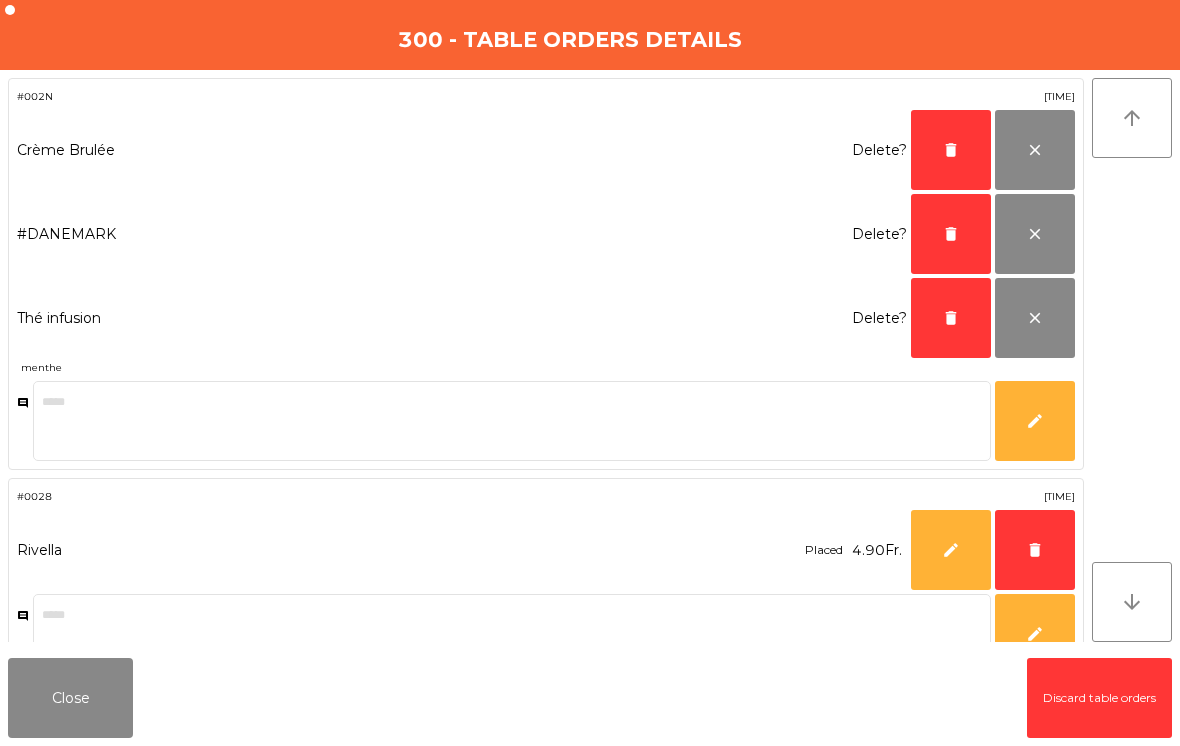 click on "delete" 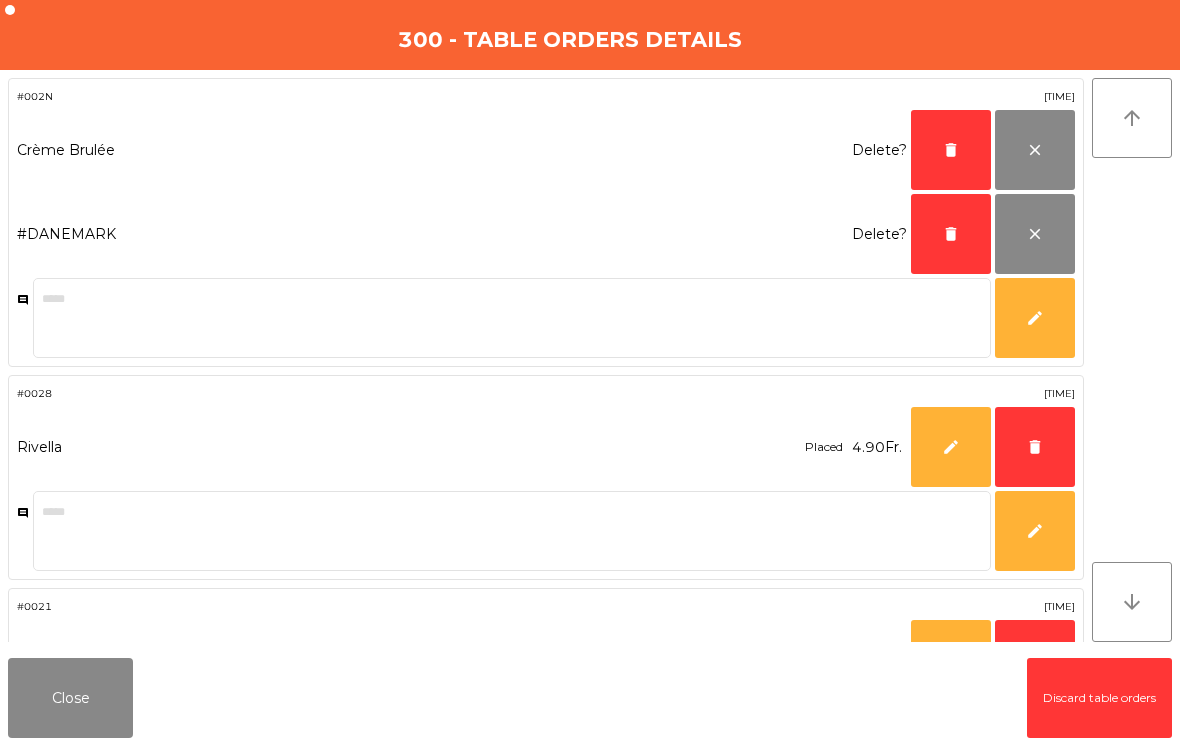 click on "delete" 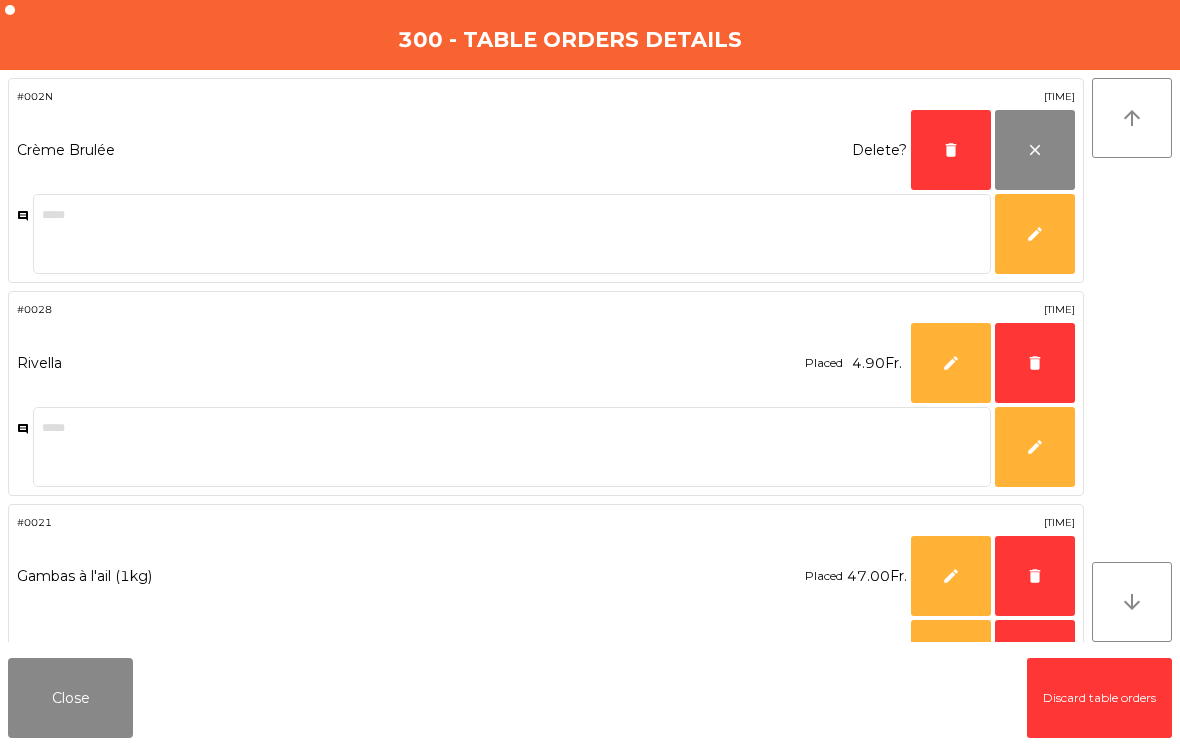 click on "delete" 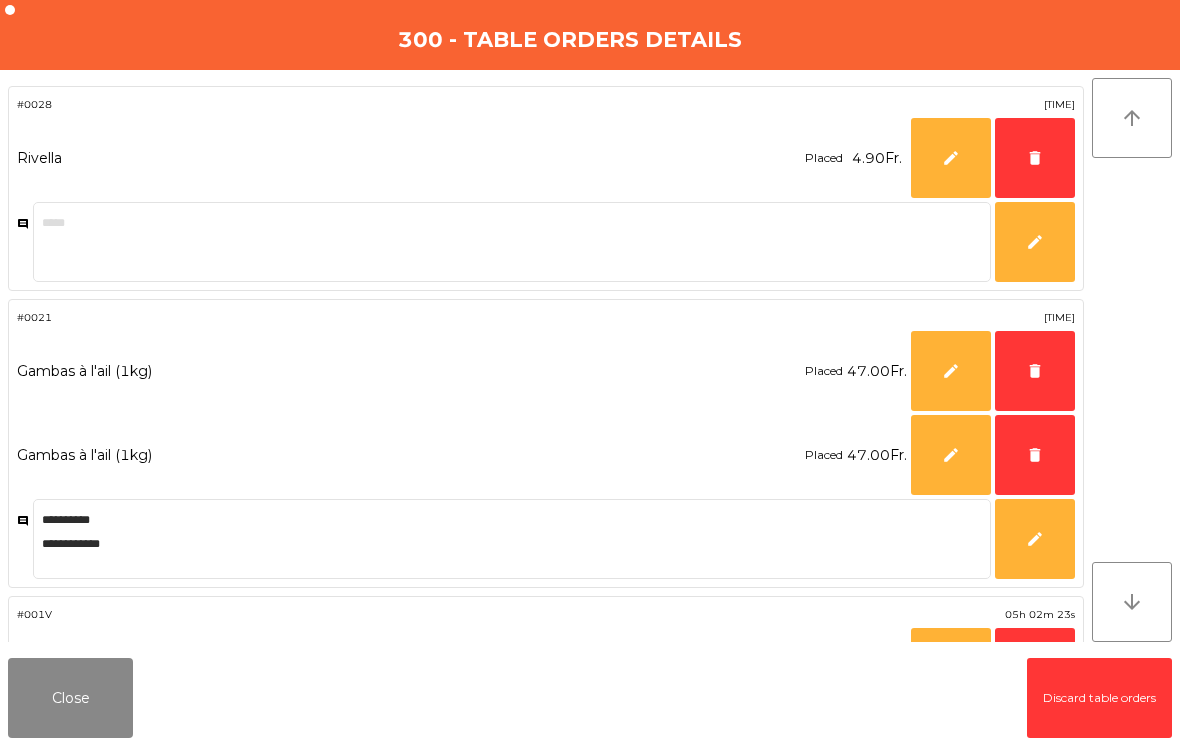 click on "delete" 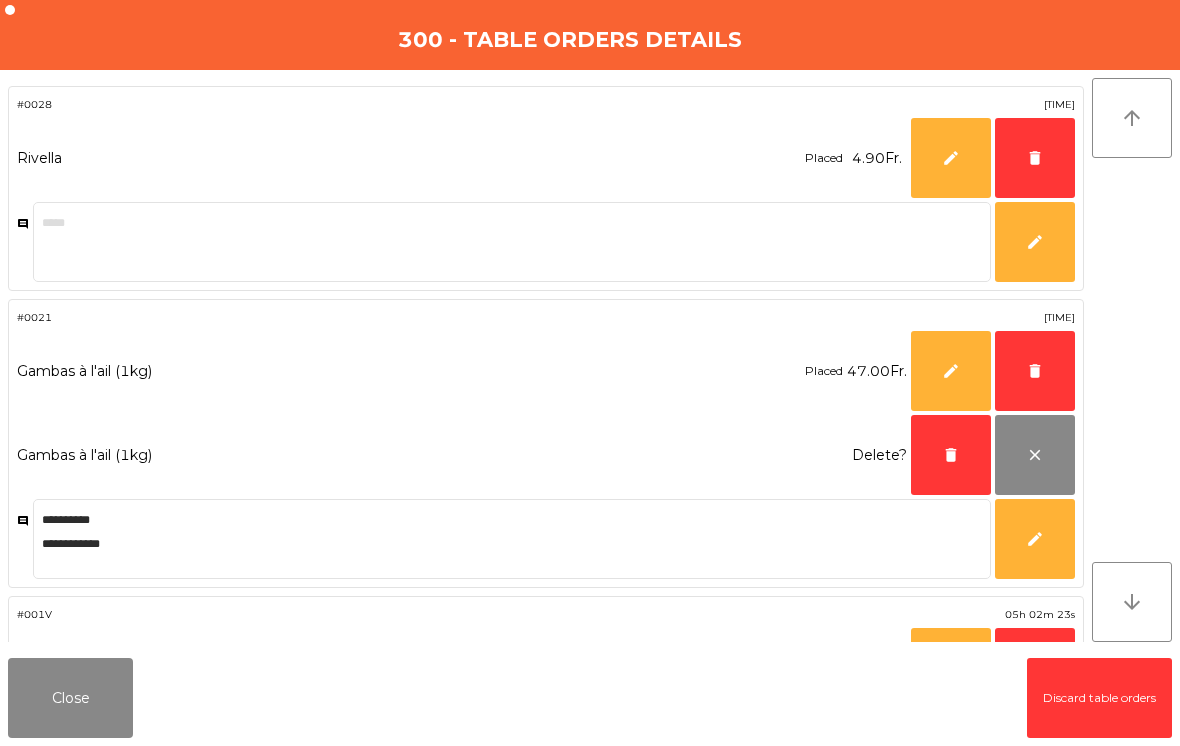 click on "delete" 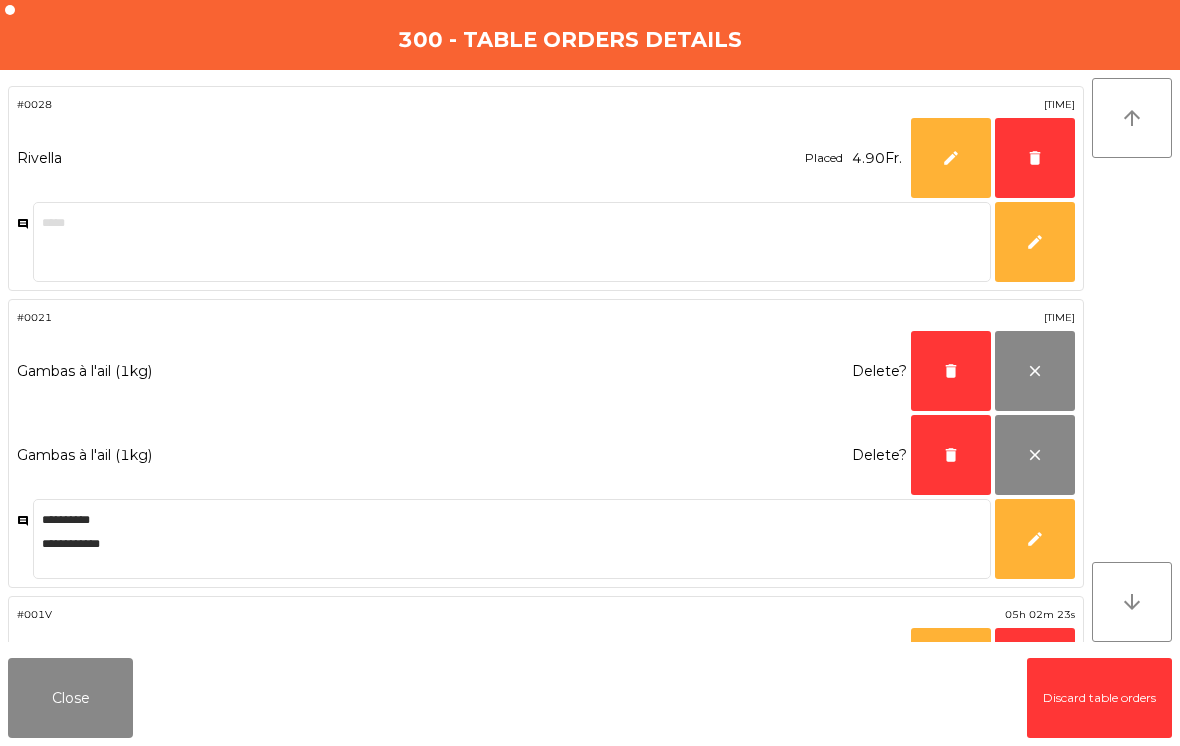 click on "delete" 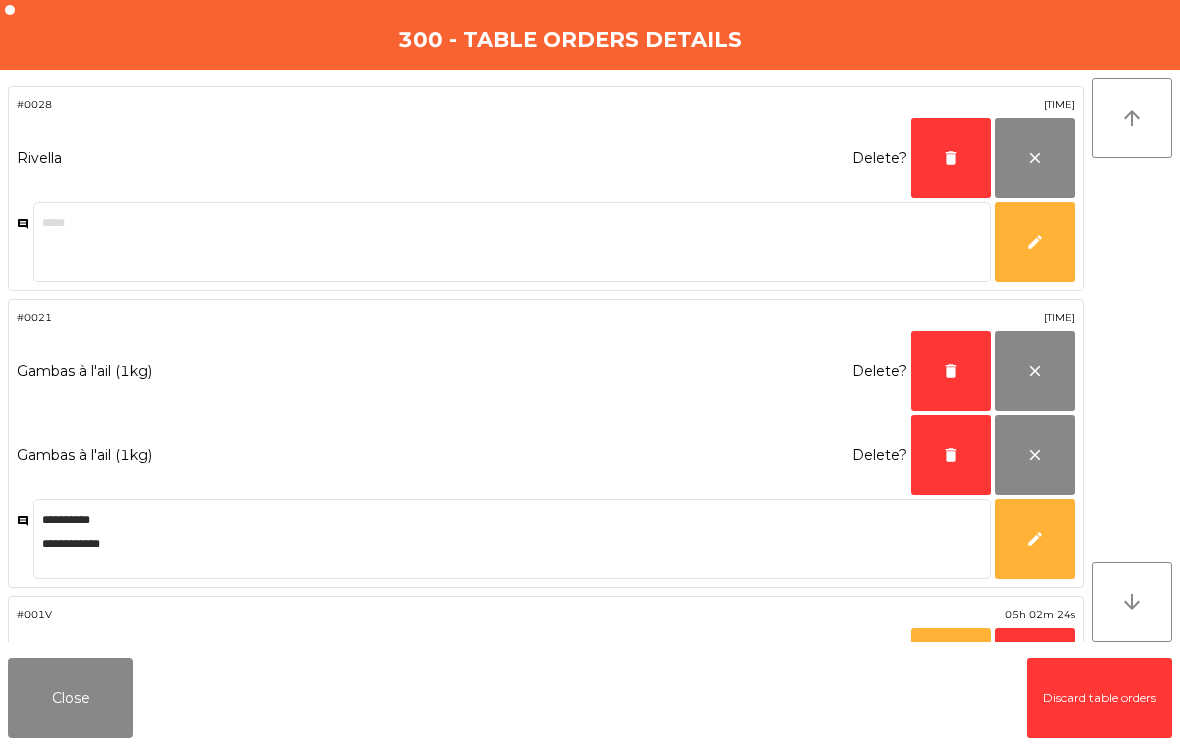 click on "delete" 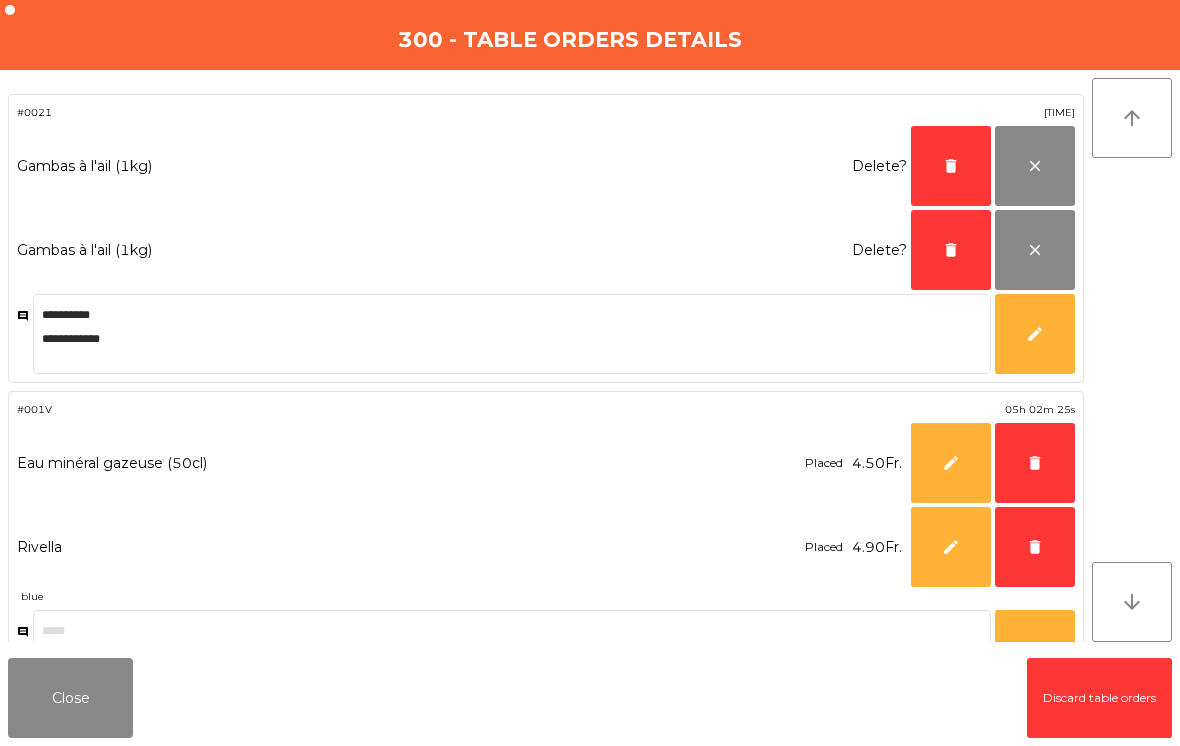 click on "delete" 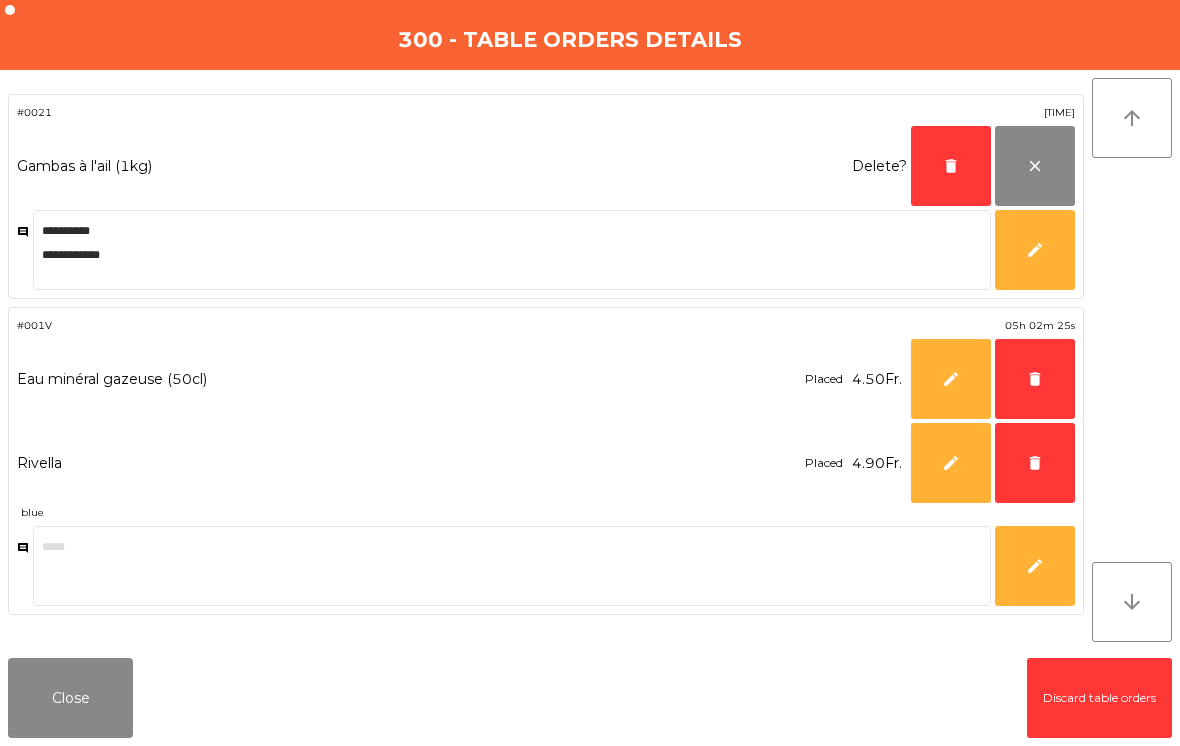 click on "delete" 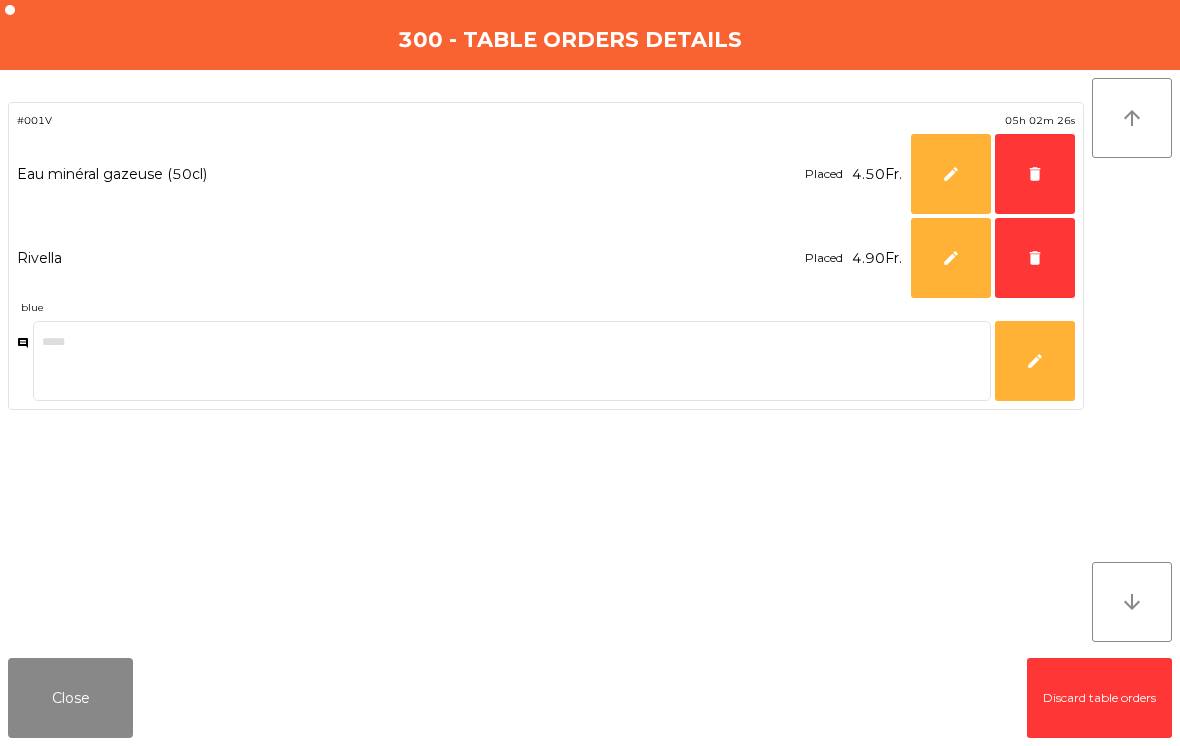 click on "delete" 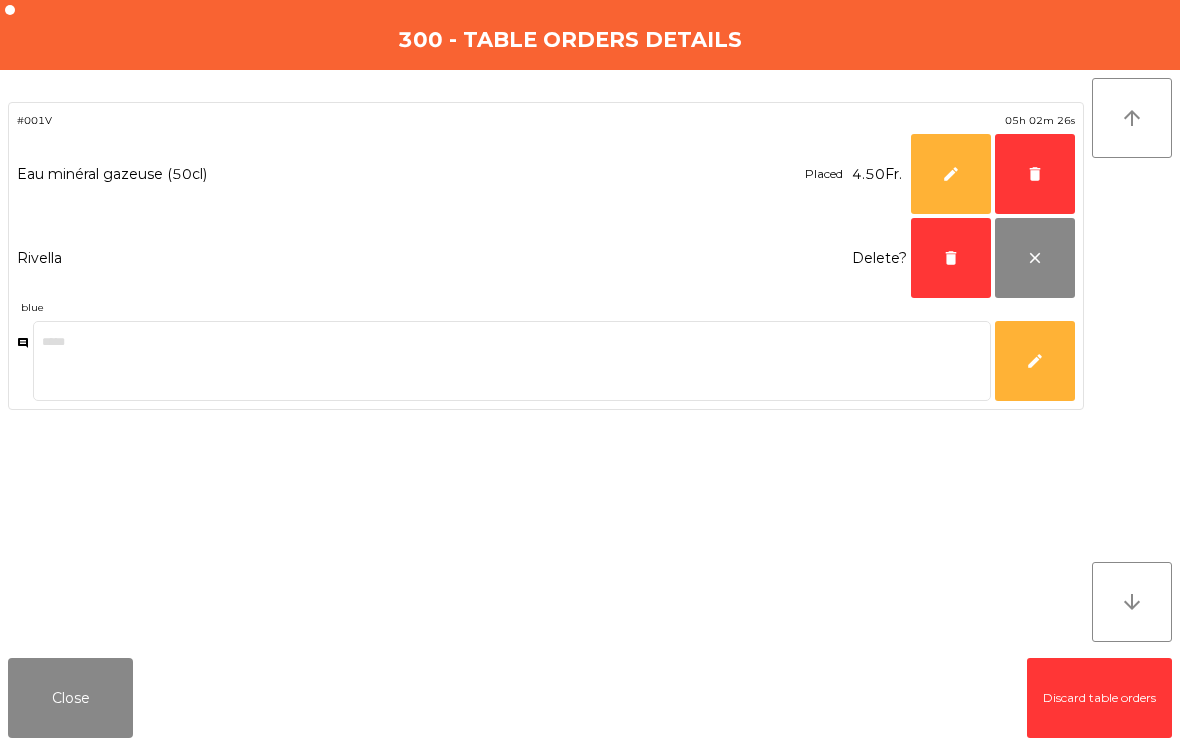 click on "delete" 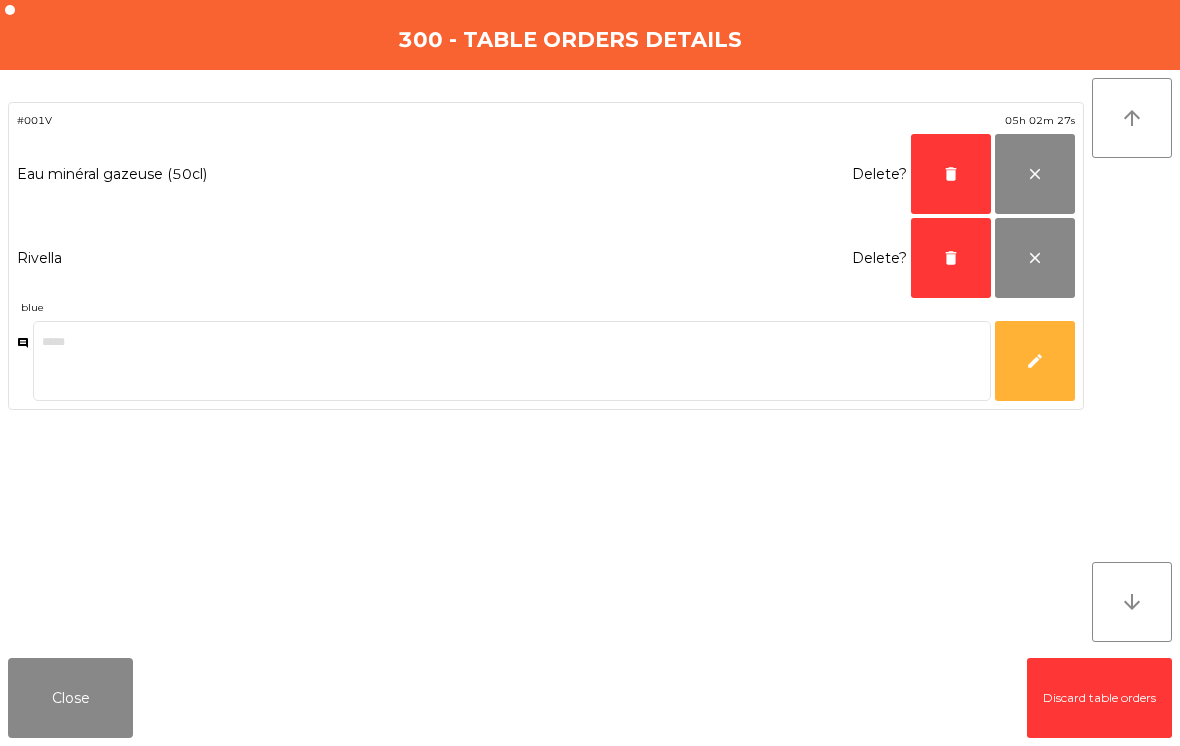 click on "delete" 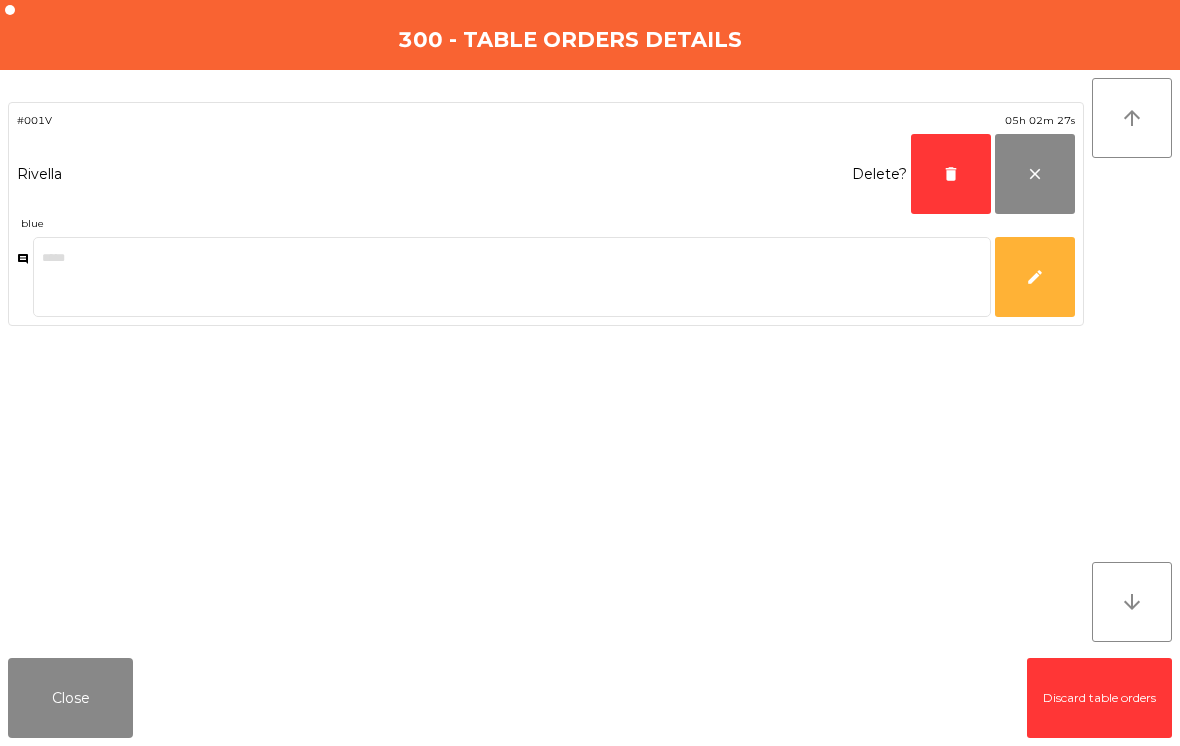 click on "delete" 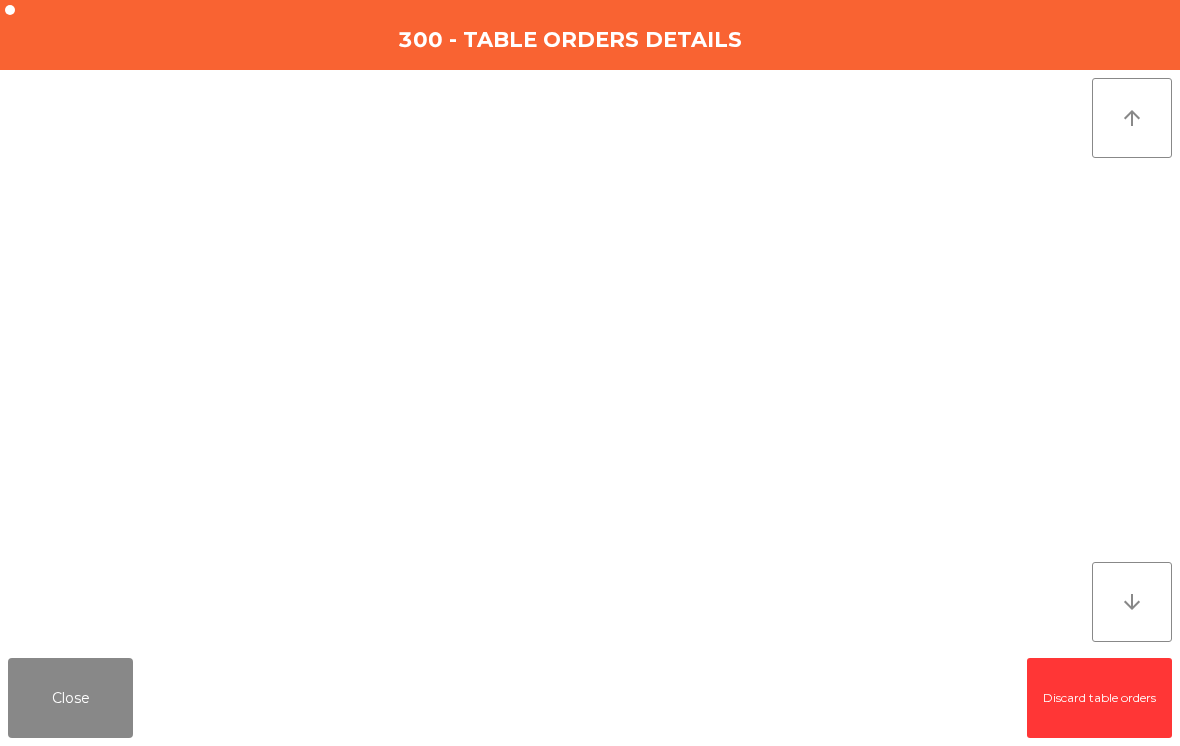 click on "Close" 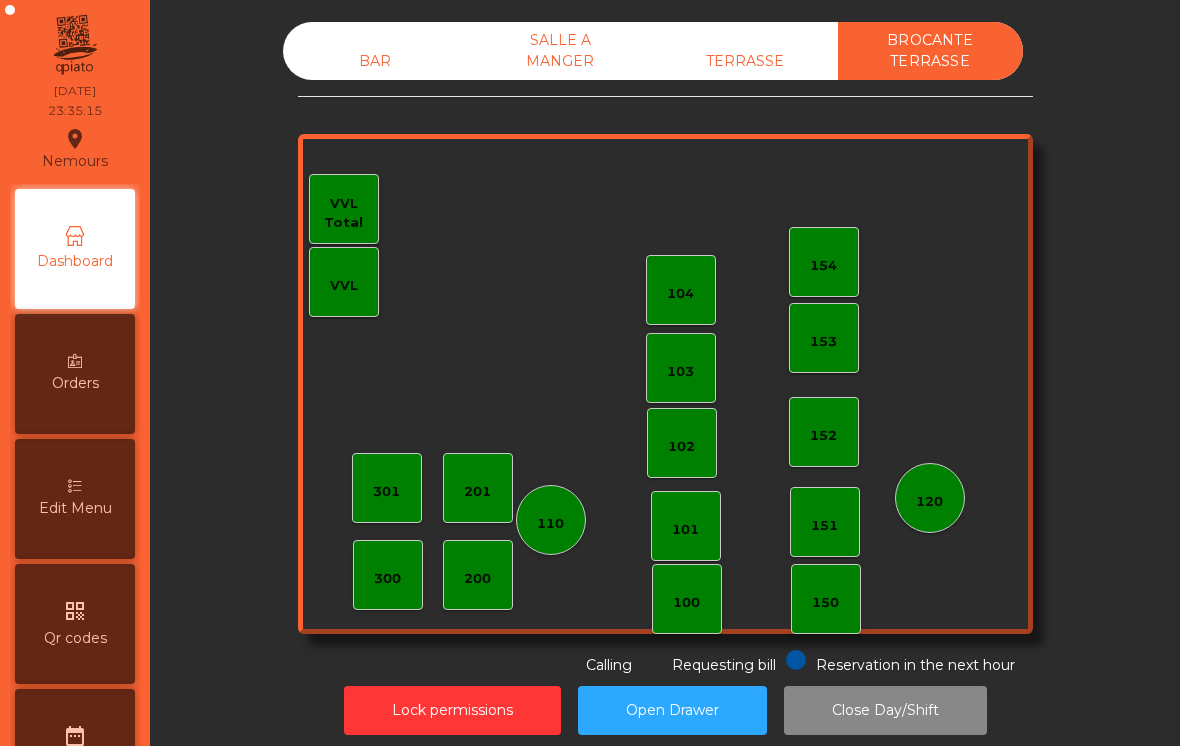 click on "TERRASSE" 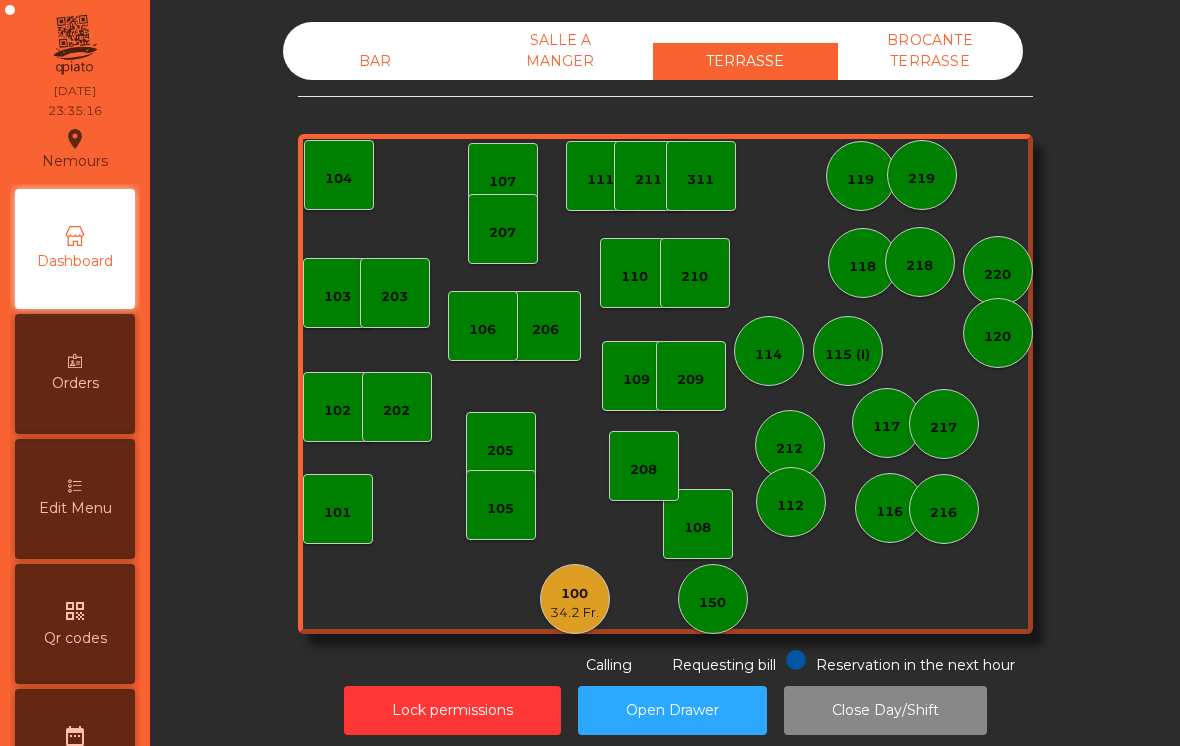 click on "SALLE A MANGER" 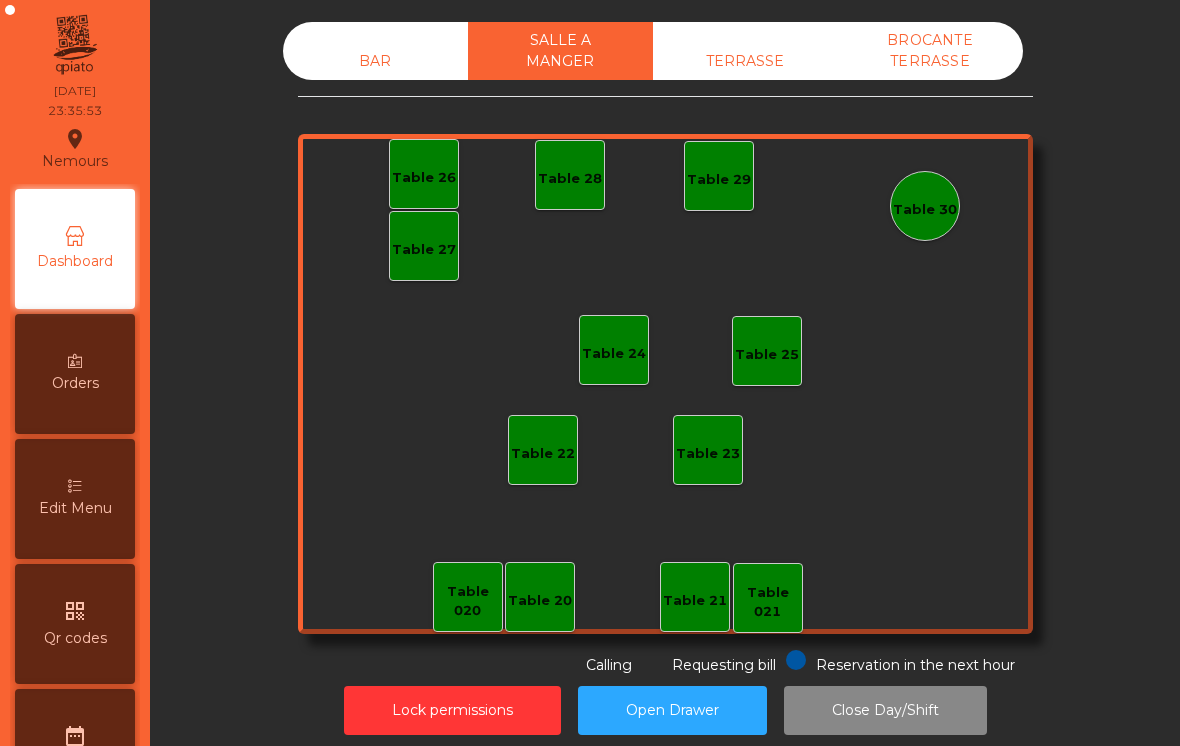 click on "TERRASSE" 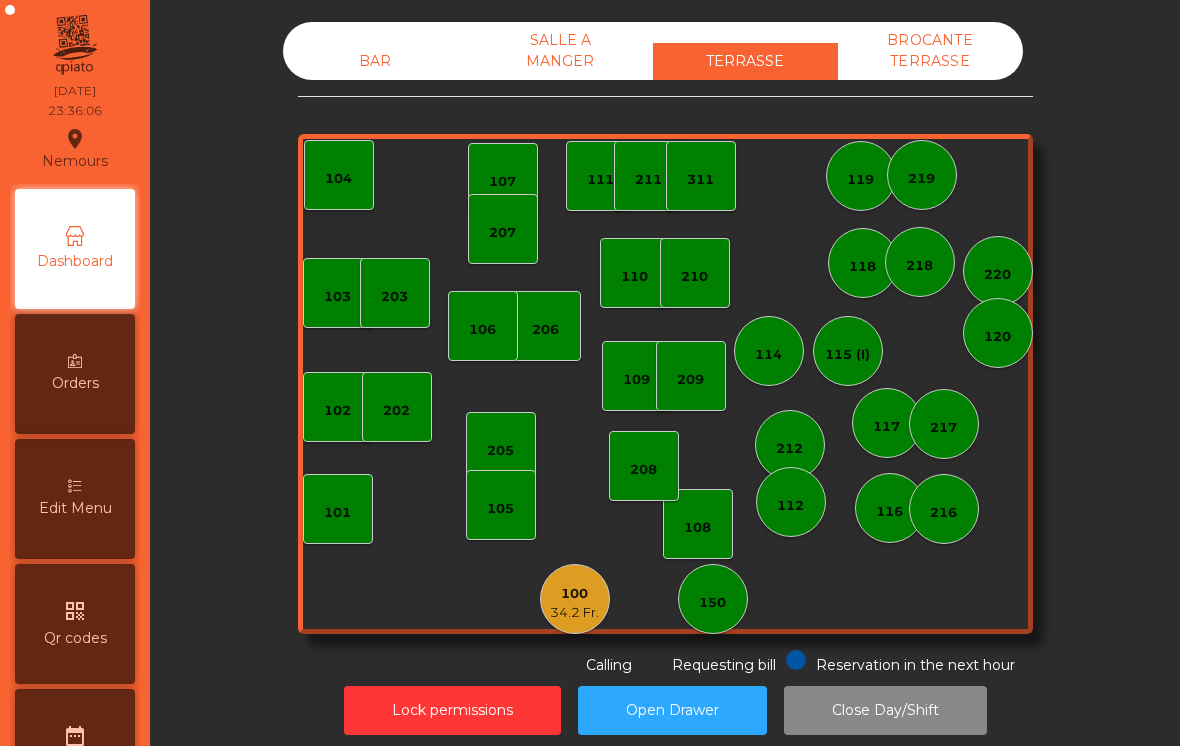 click on "34.2 Fr." 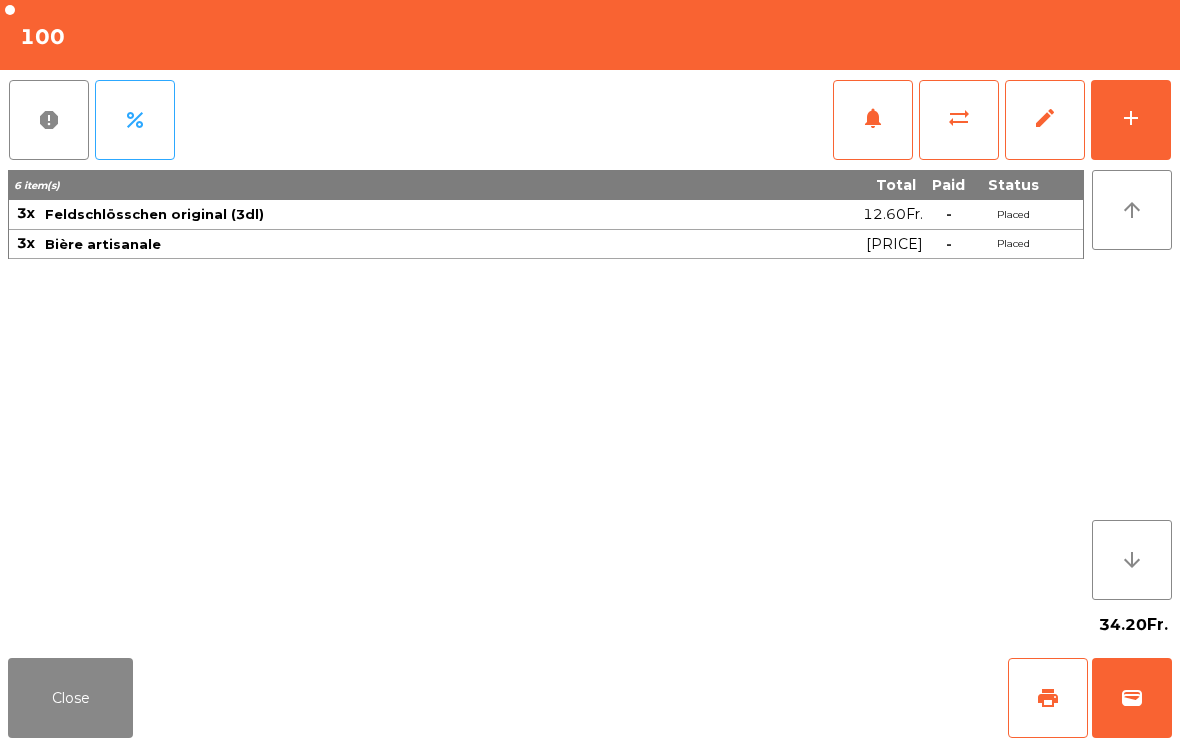 click on "edit" 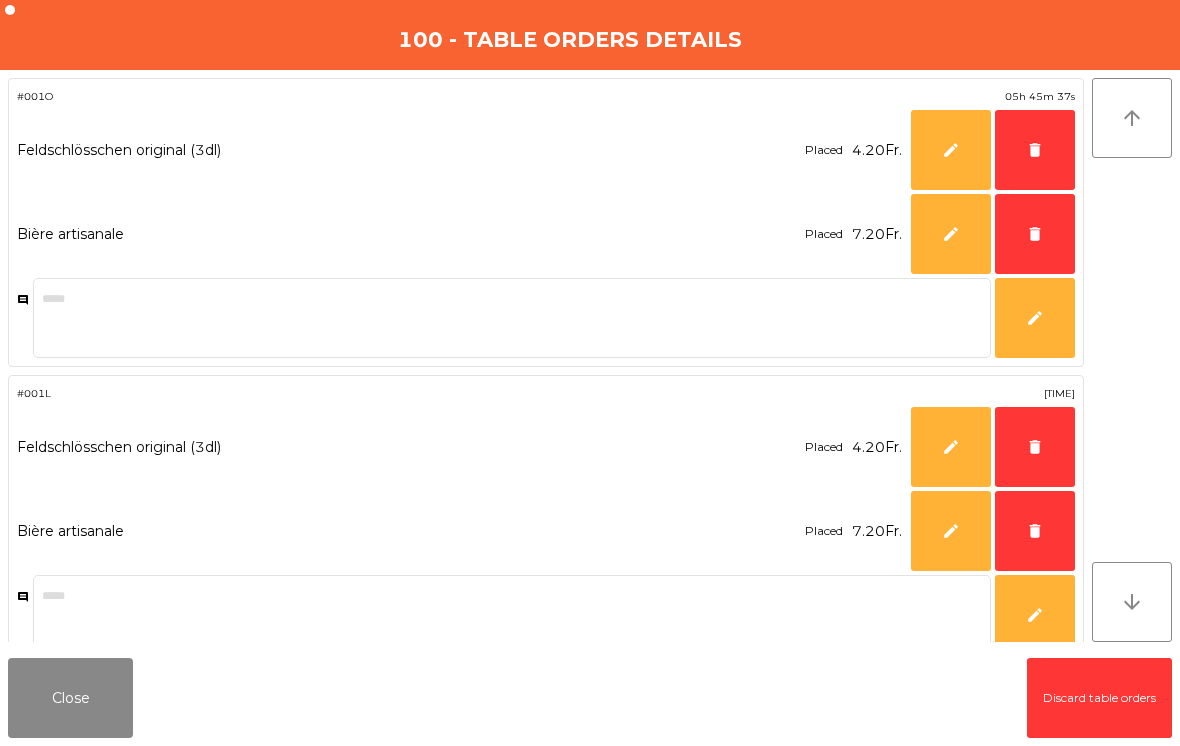 click on "delete" 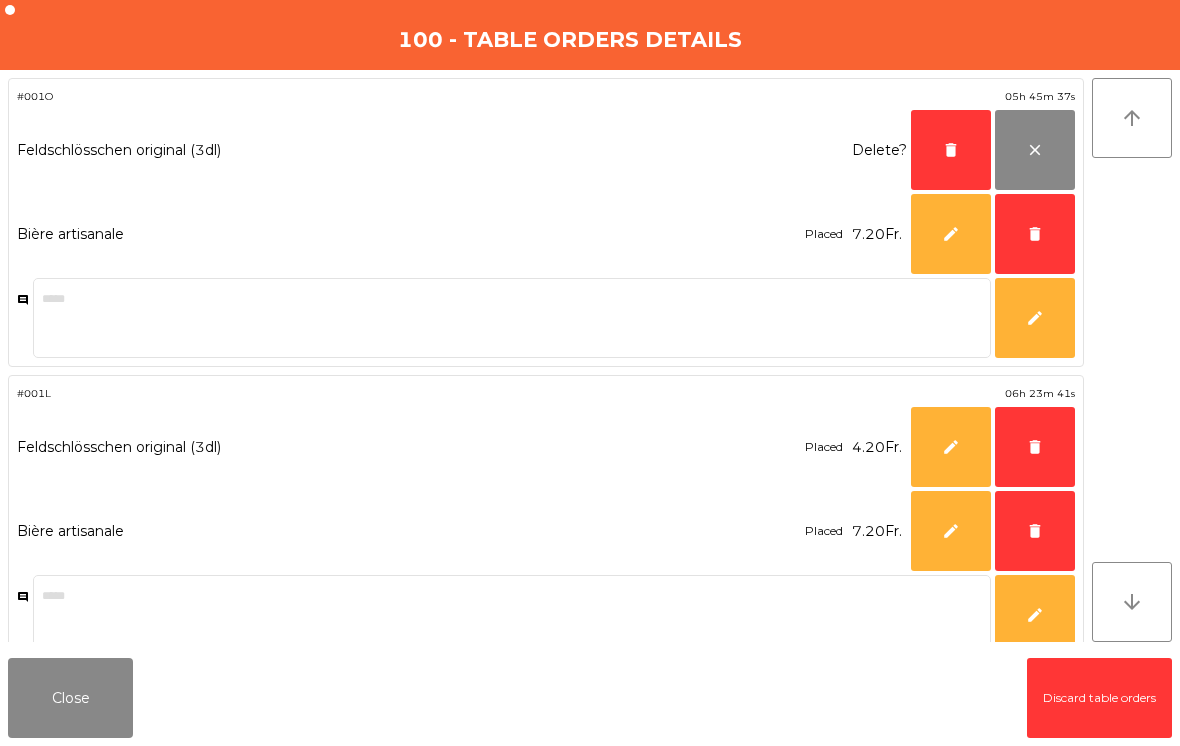 click on "delete" 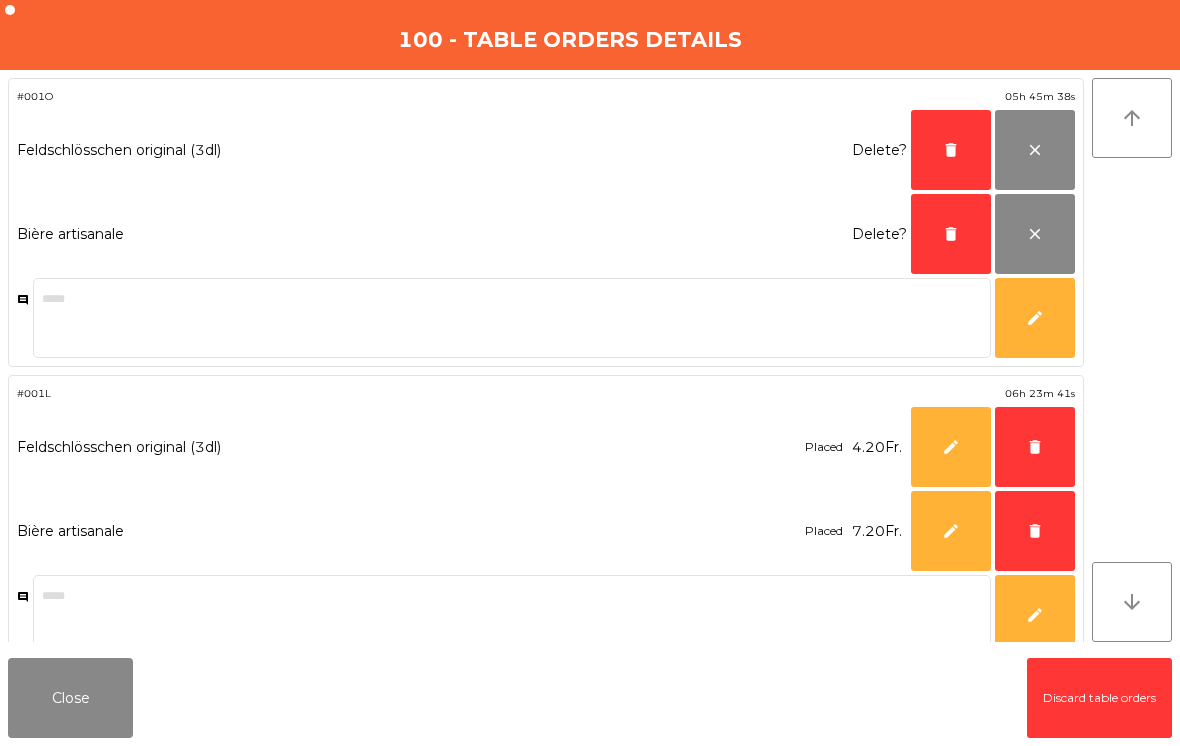 click on "delete" 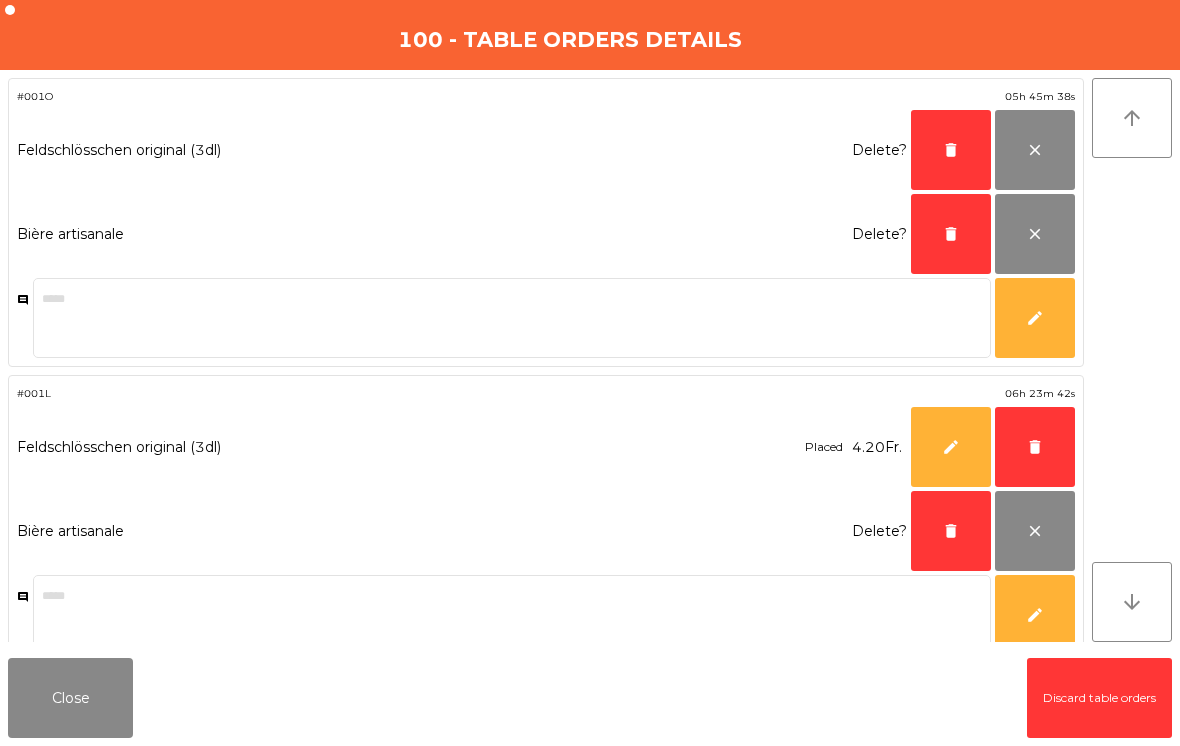 click on "delete" 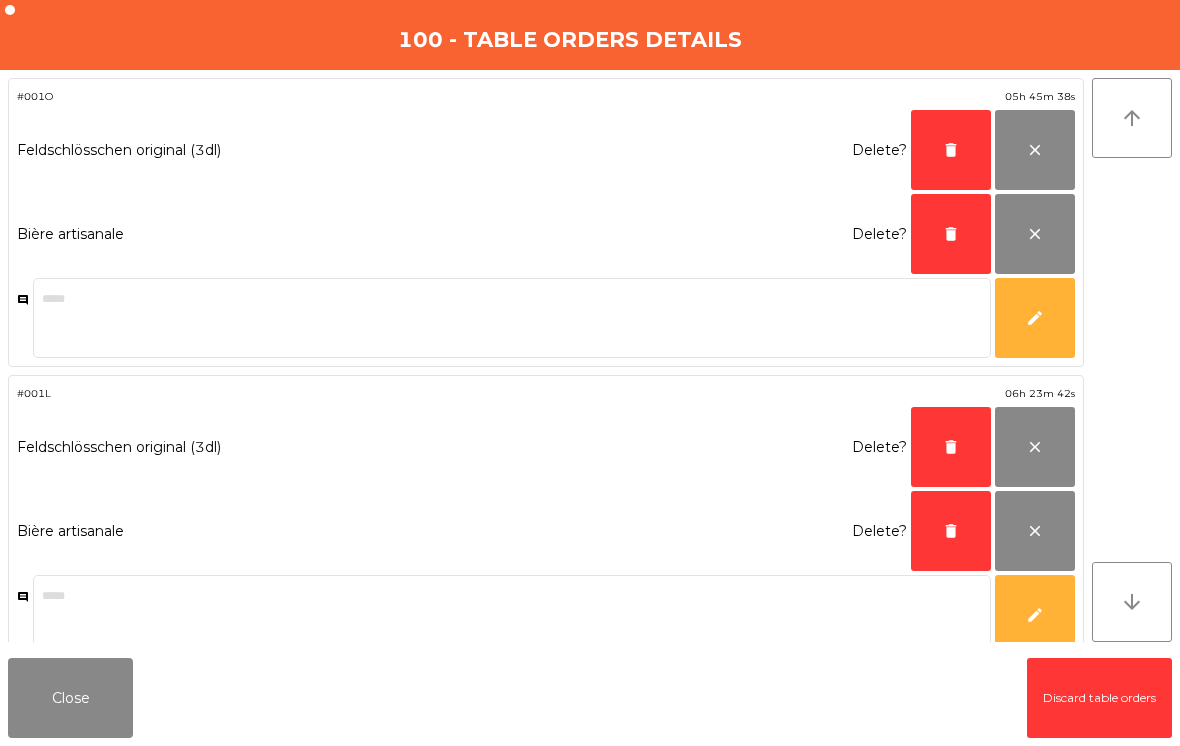 click on "delete" 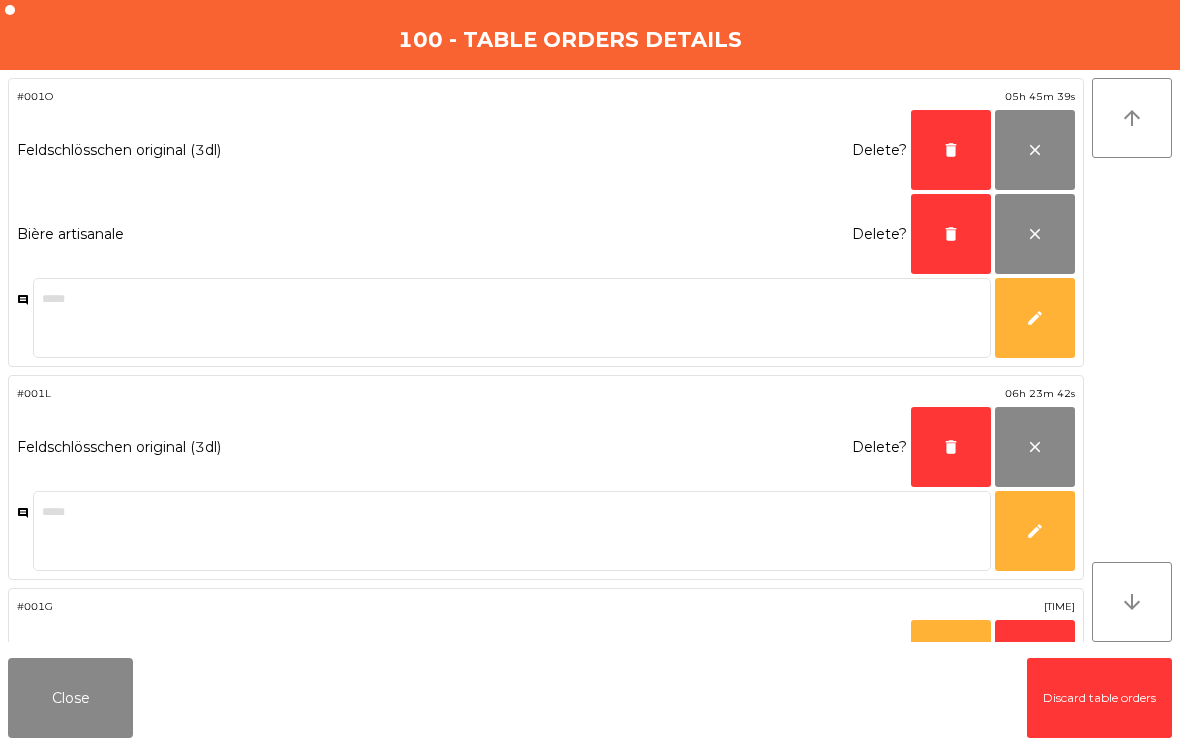 click on "delete" 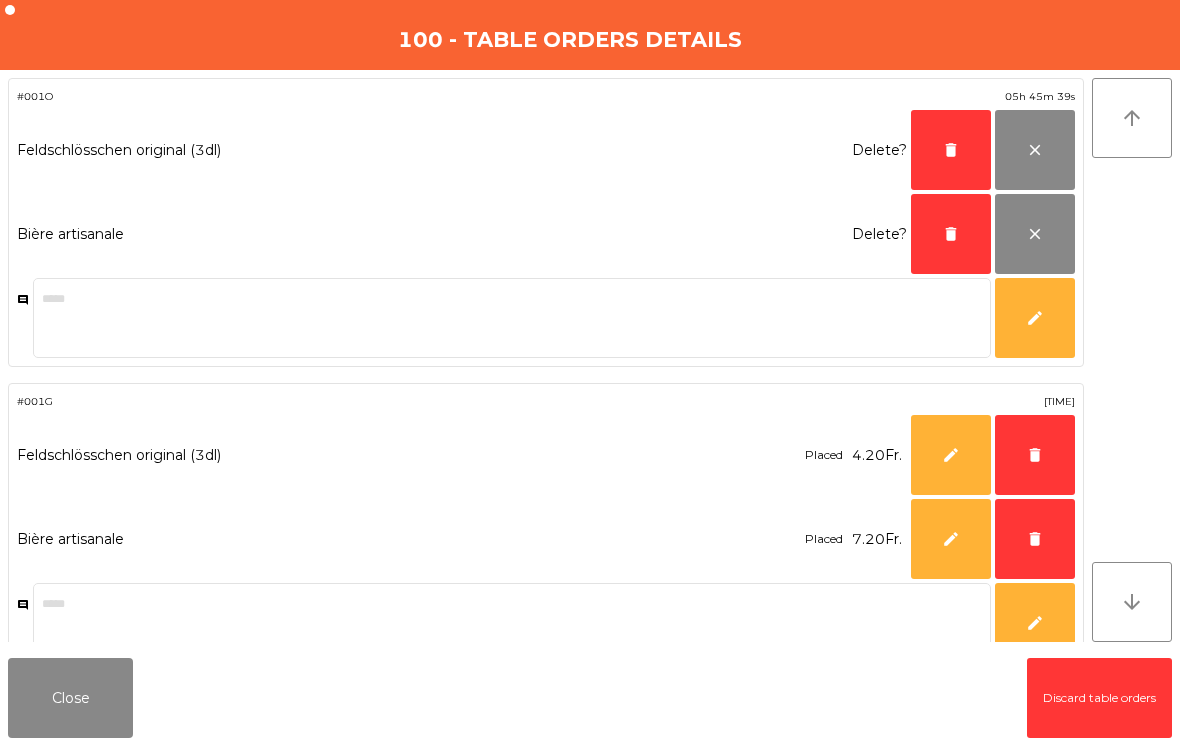 click on "delete" 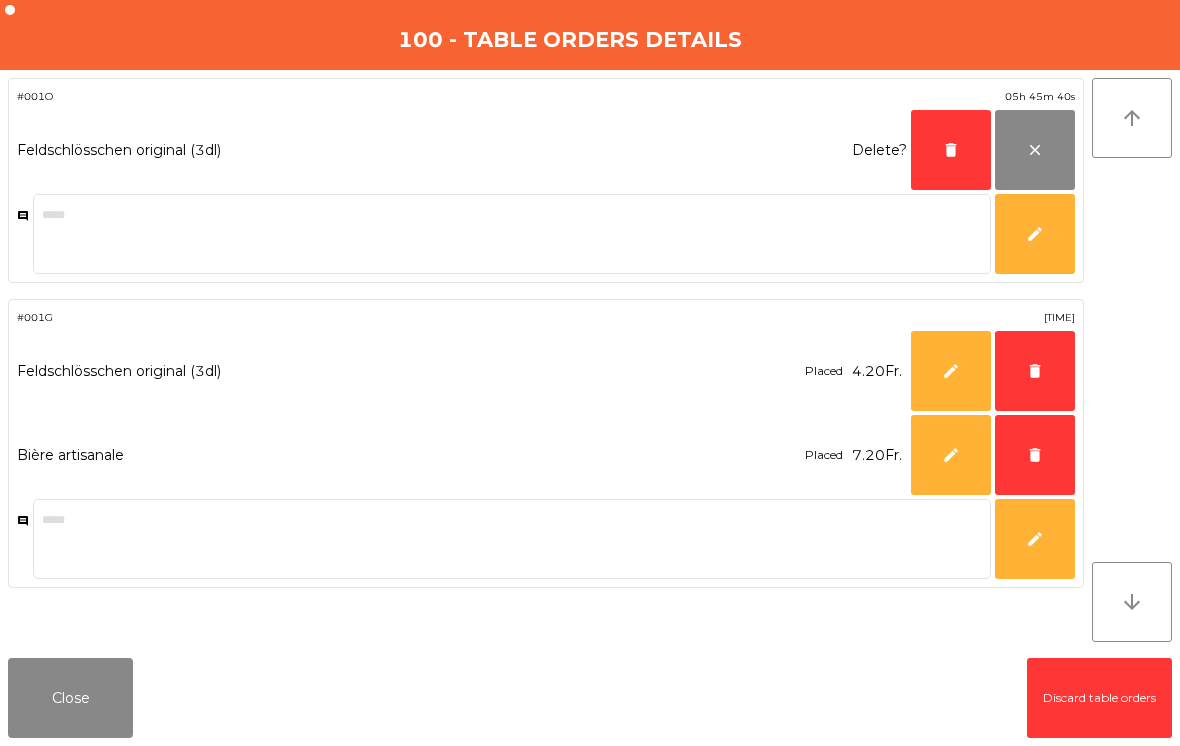 click on "delete" 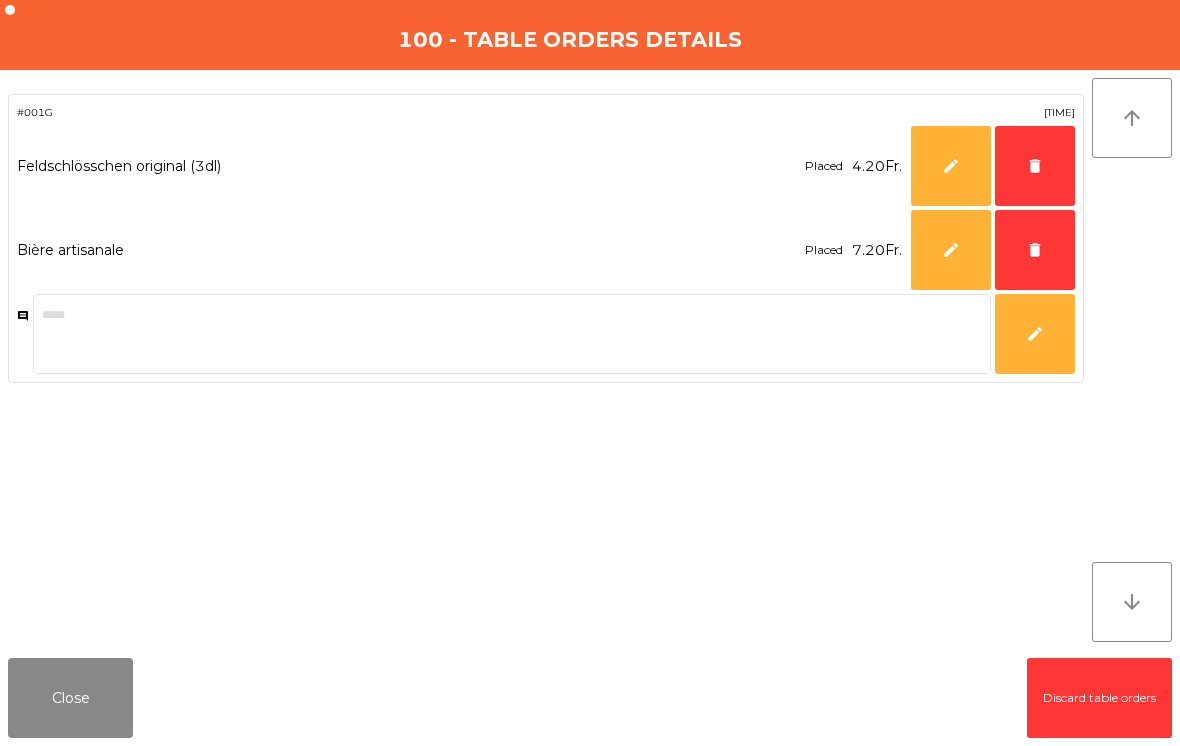 click on "delete" 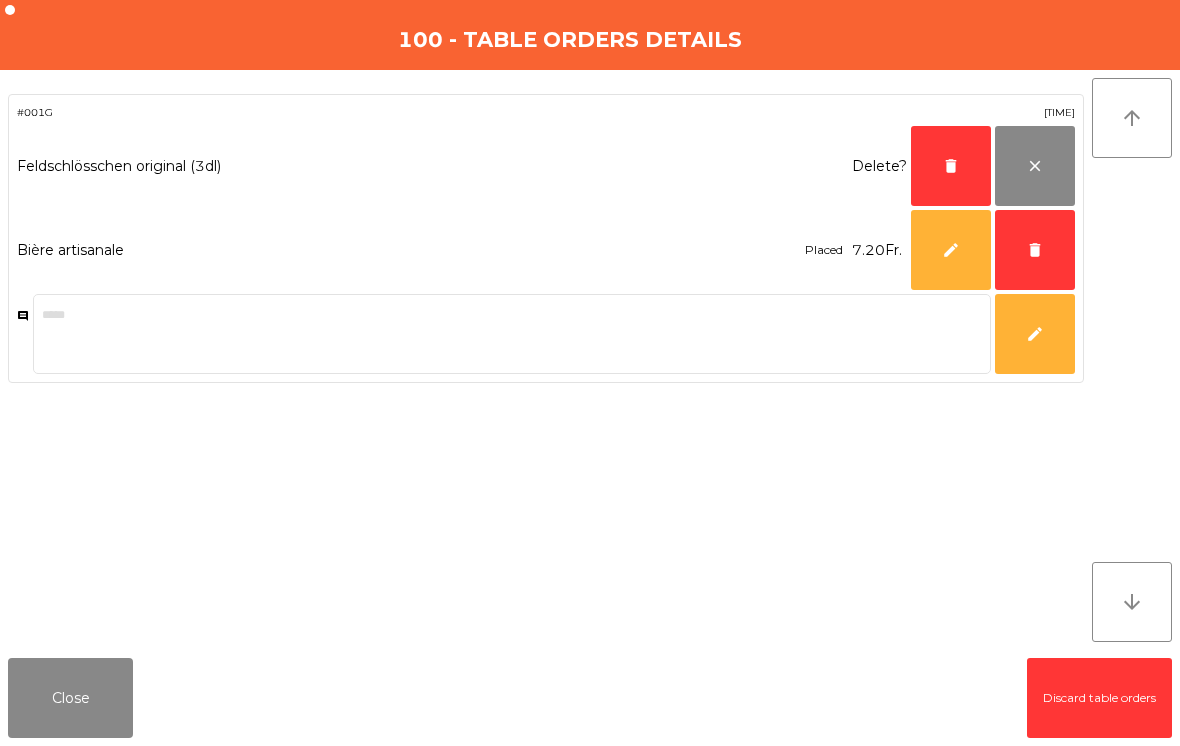click on "delete" 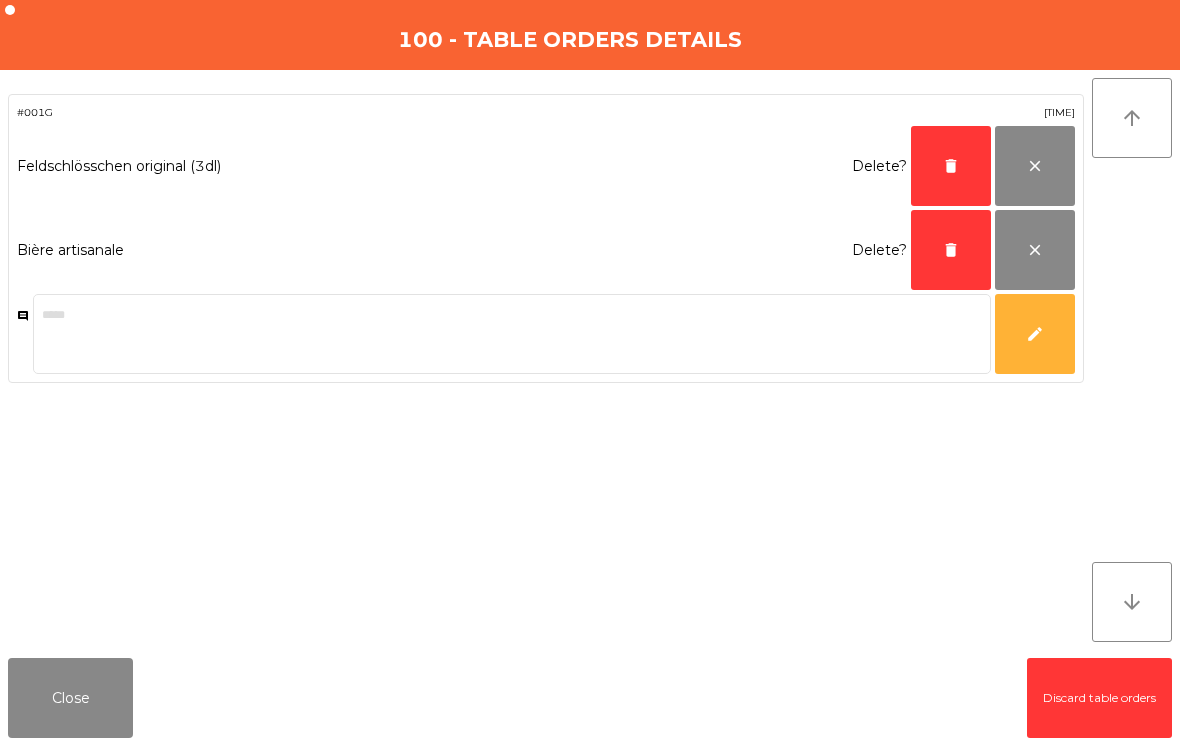 click on "delete" 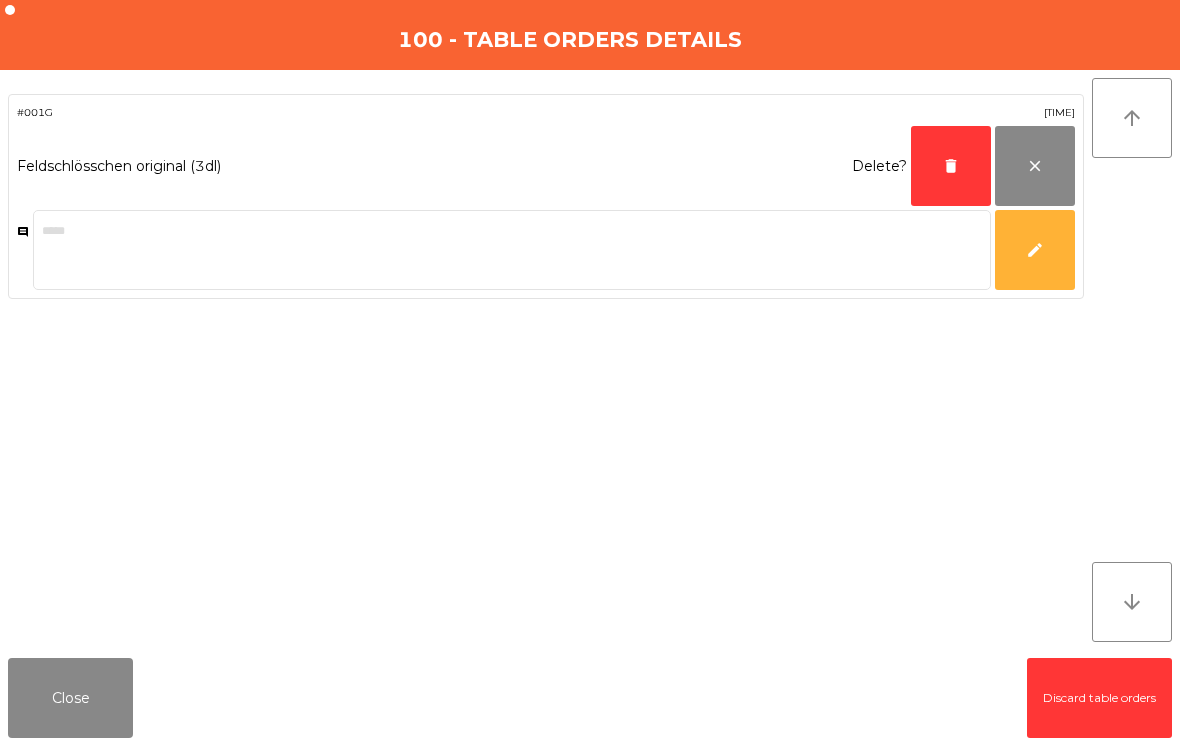 click on "delete" 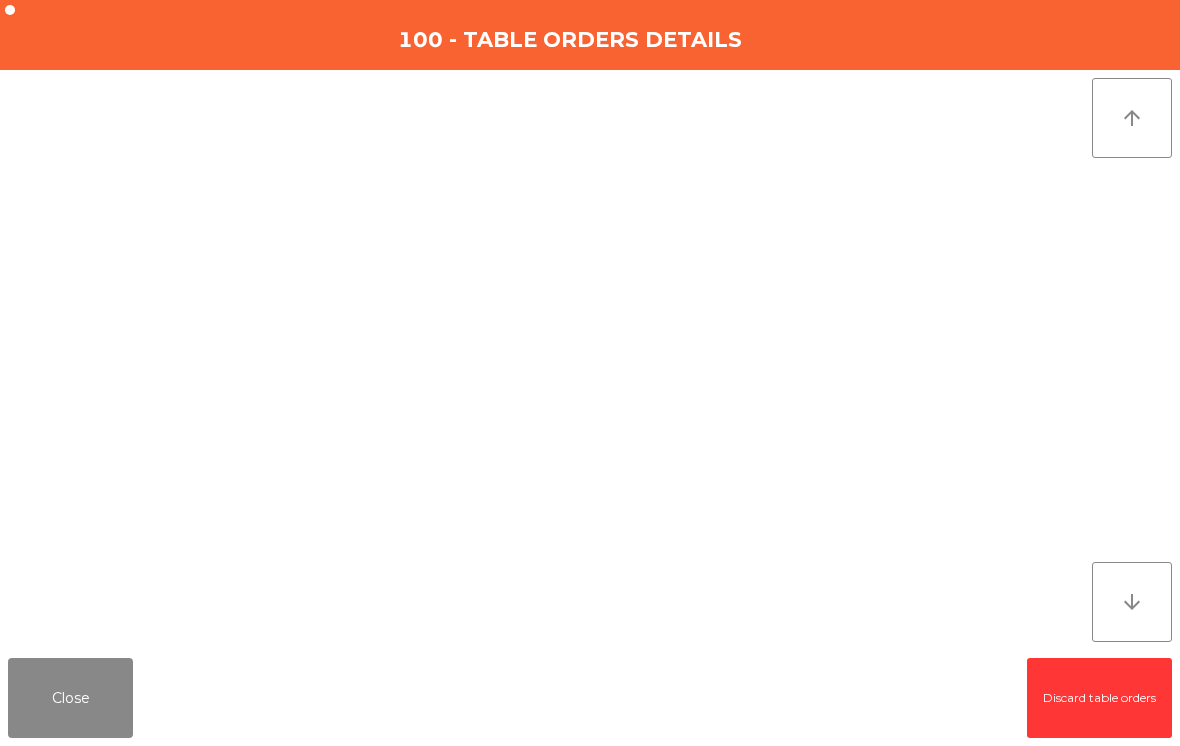 click on "Close" 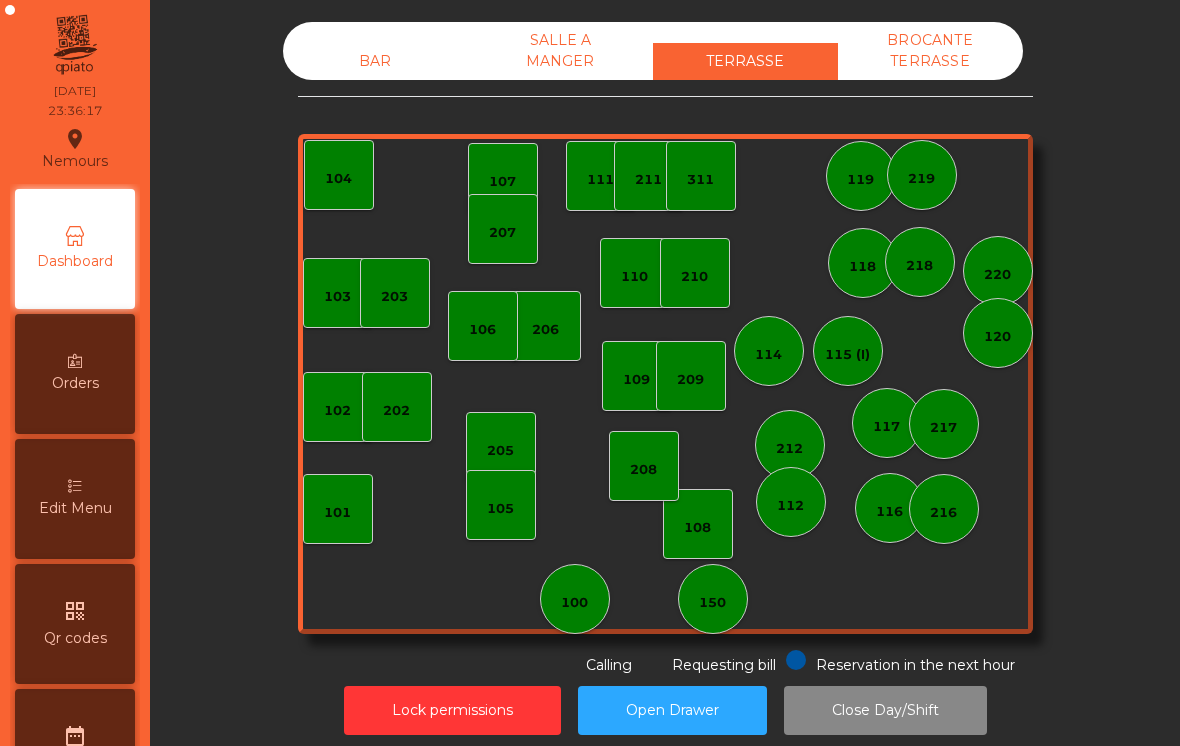 click on "Lock permissions" 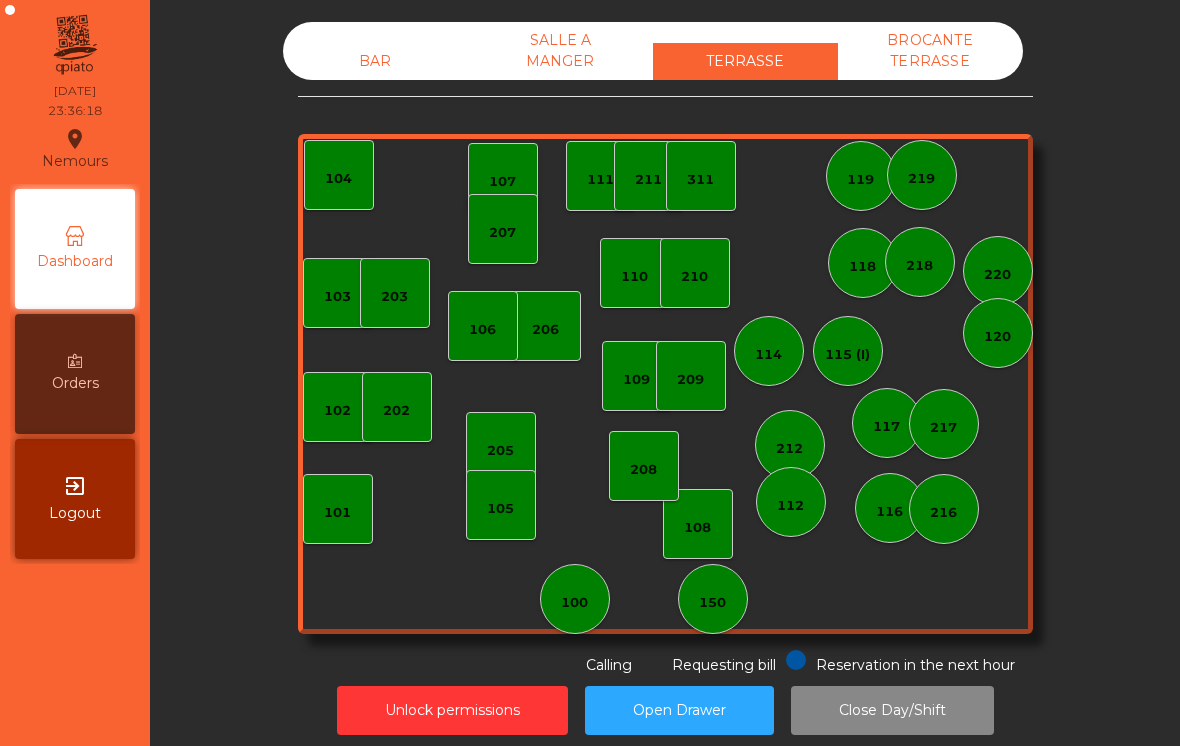 click on "BROCANTE TERRASSE" 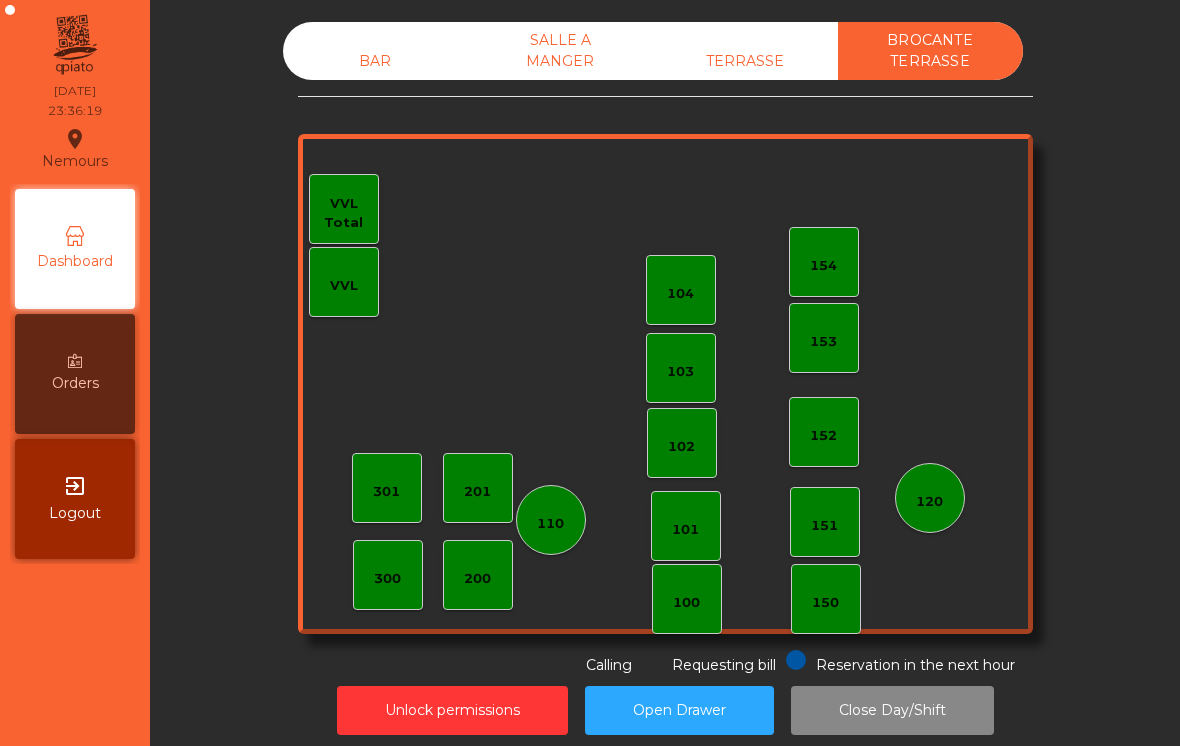 click on "BAR" 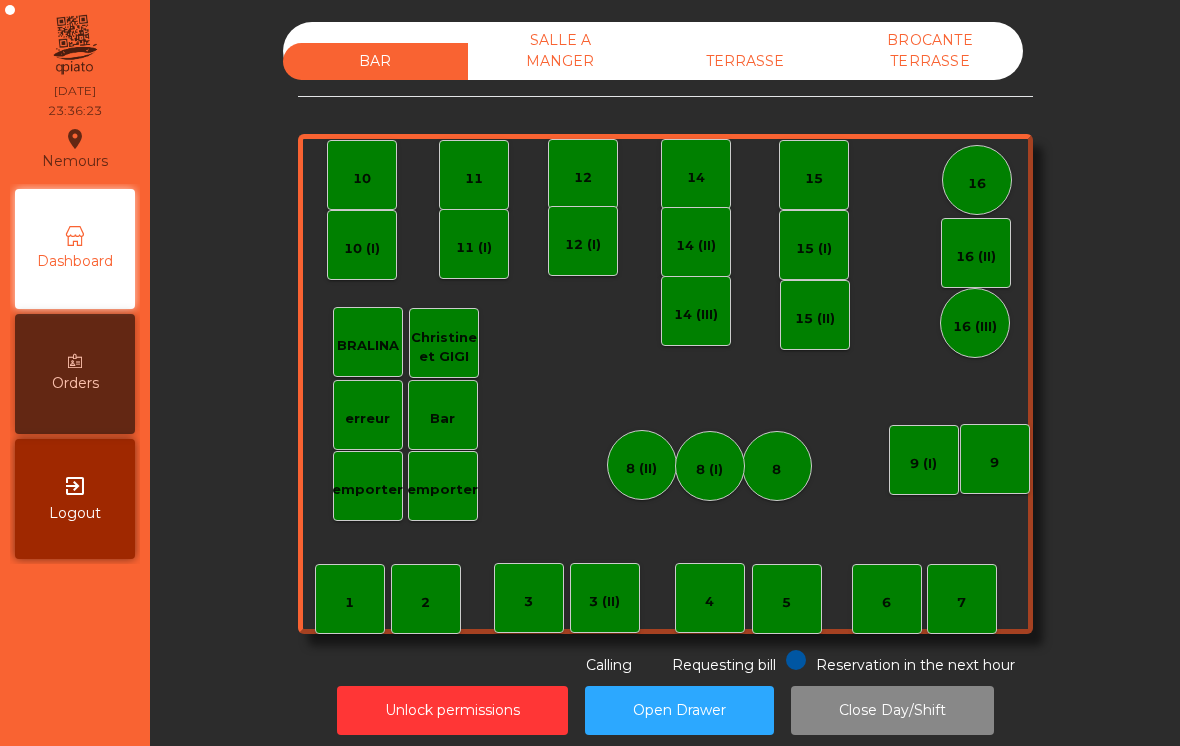 click on "Close Day/Shift" 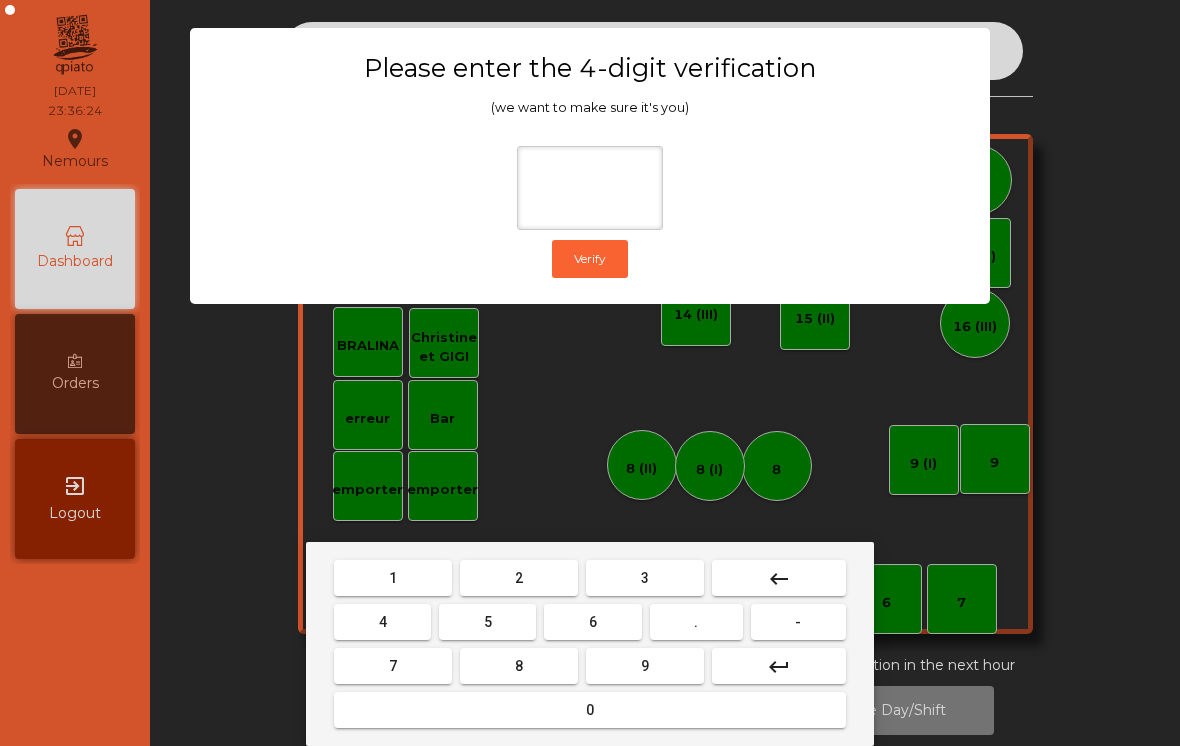 type on "*" 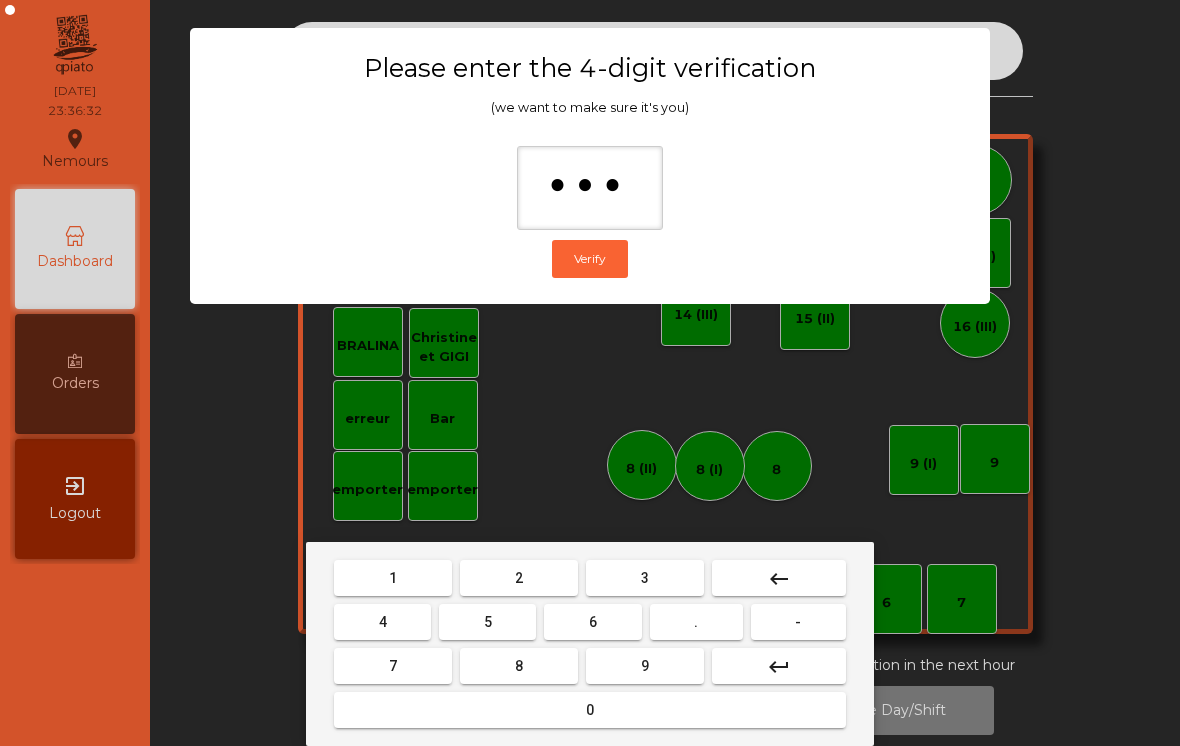 type on "****" 